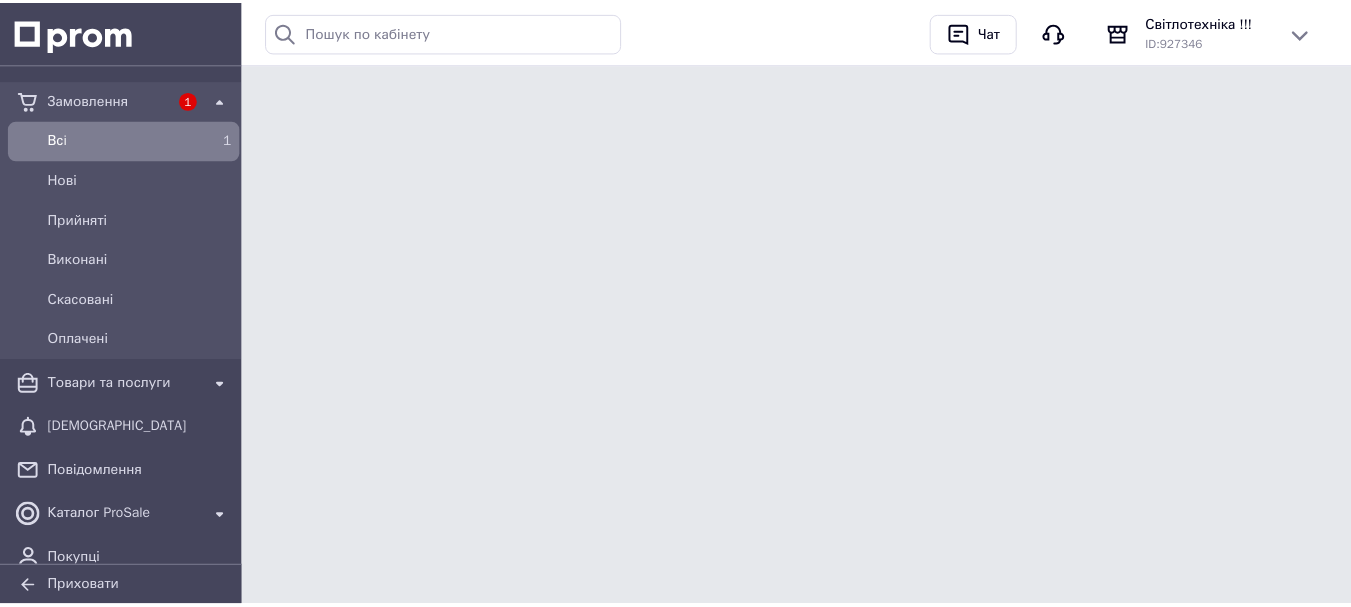 scroll, scrollTop: 0, scrollLeft: 0, axis: both 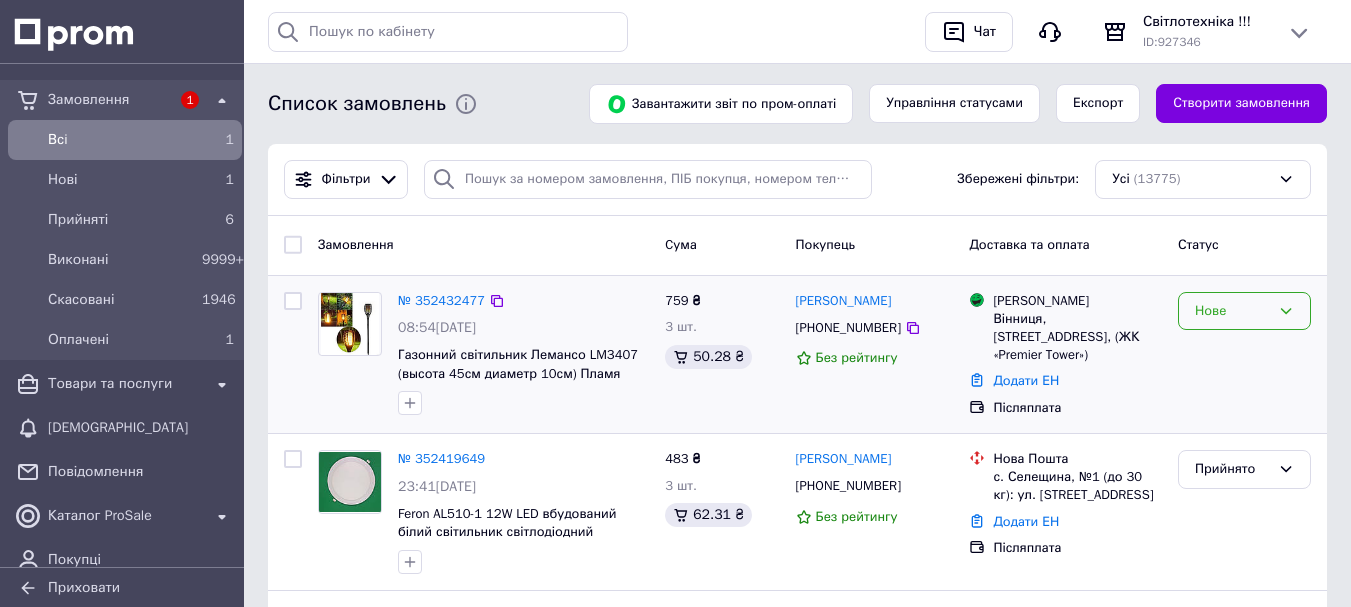 click on "Нове" at bounding box center (1232, 311) 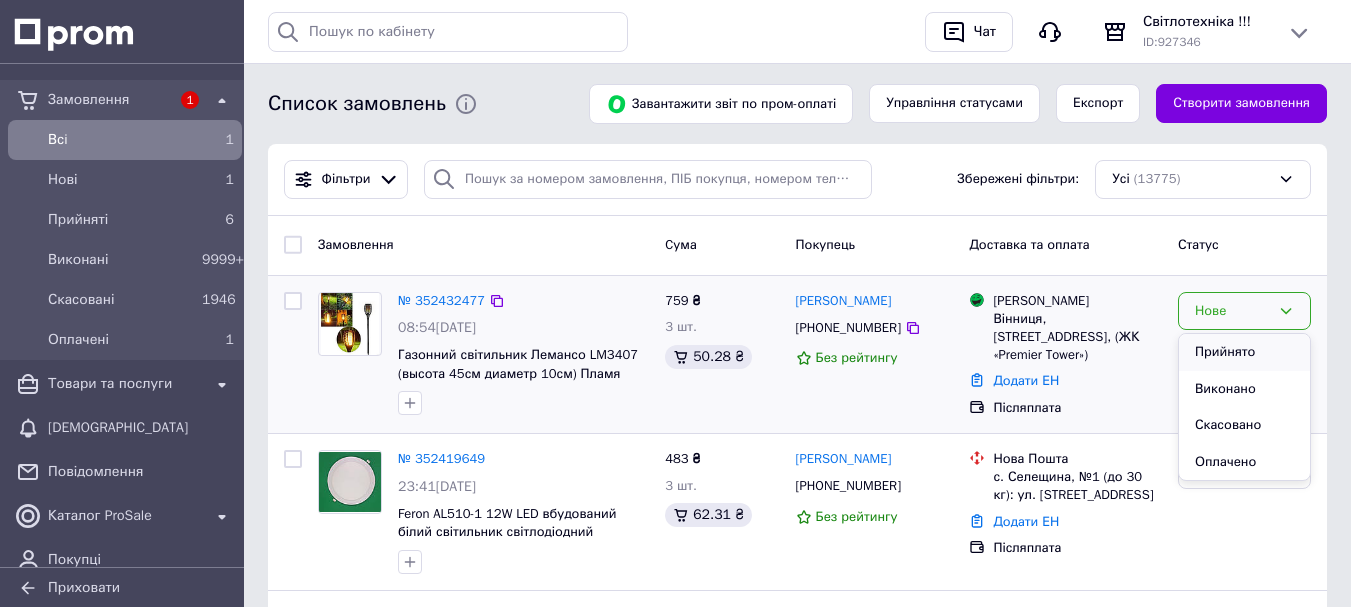 drag, startPoint x: 1206, startPoint y: 352, endPoint x: 1215, endPoint y: 338, distance: 16.643316 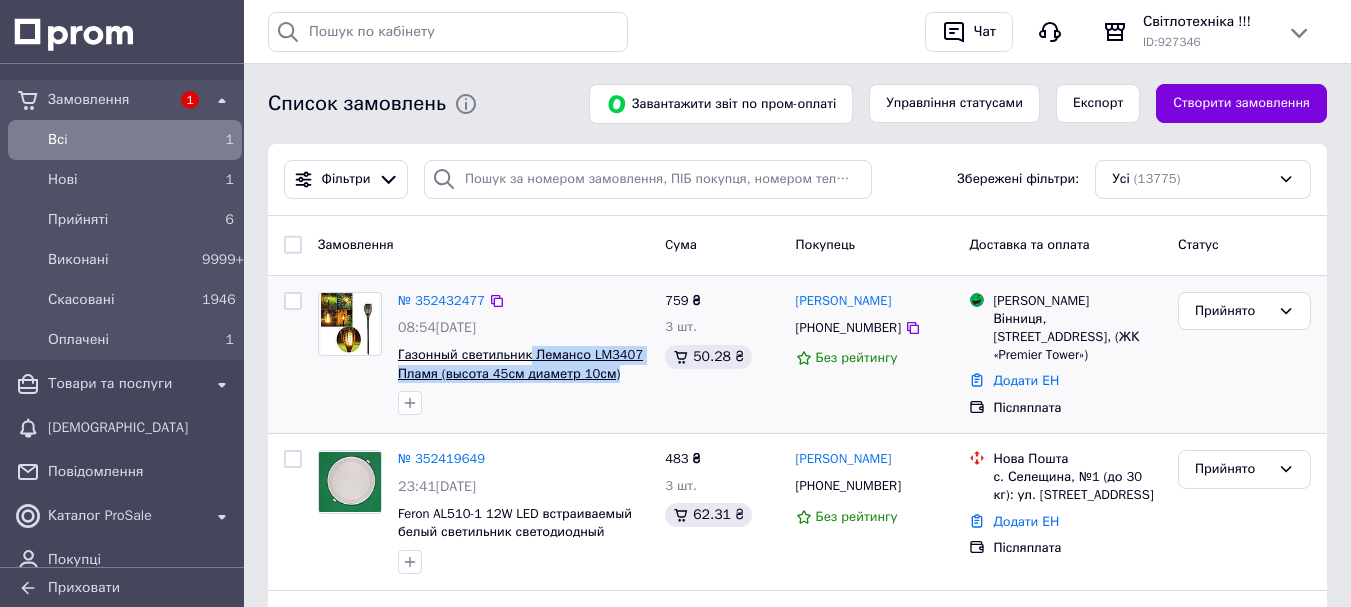 drag, startPoint x: 617, startPoint y: 370, endPoint x: 528, endPoint y: 359, distance: 89.6772 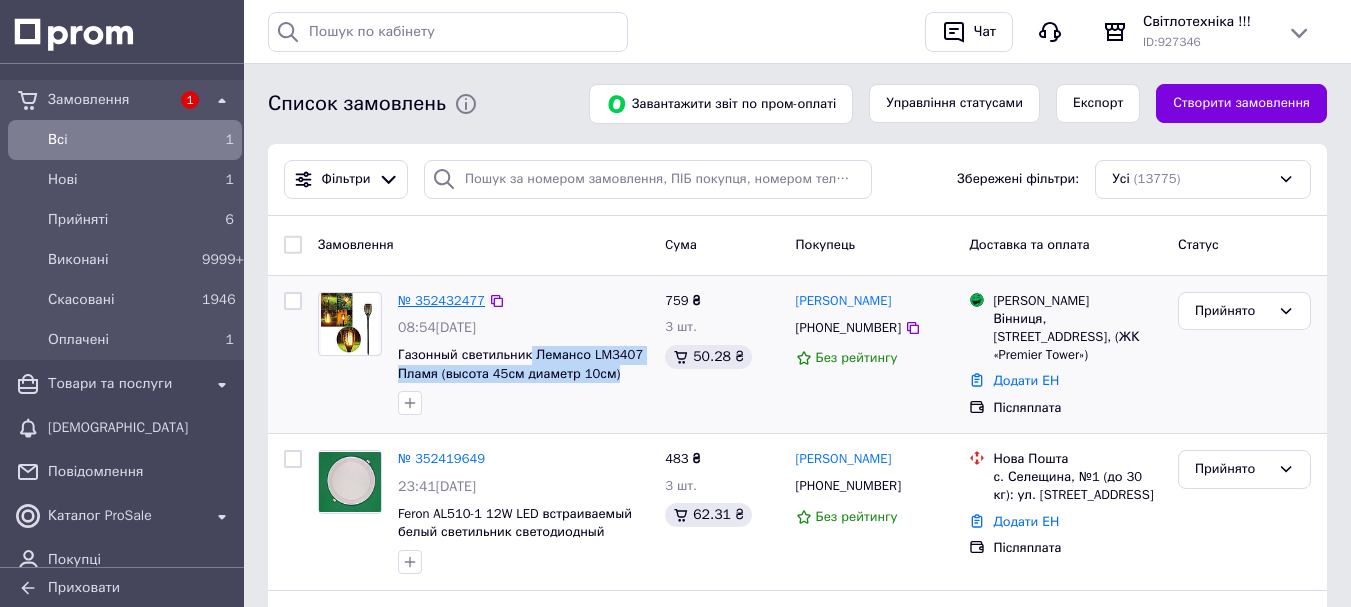 click on "№ 352432477" at bounding box center (441, 300) 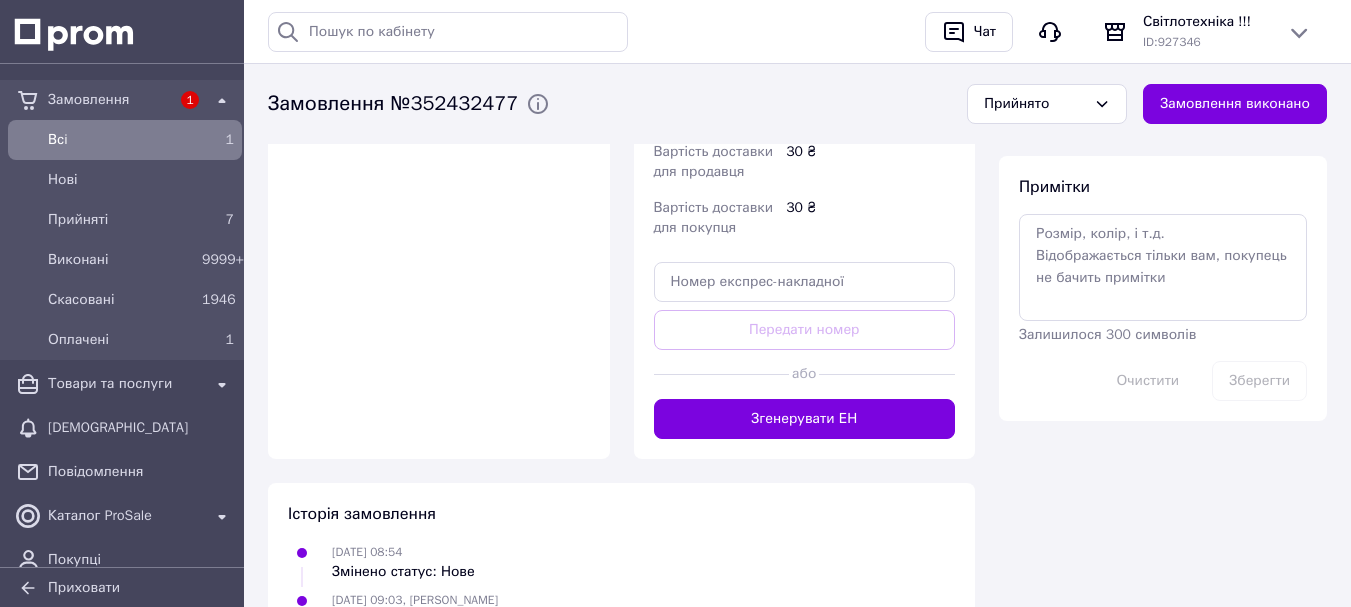 scroll, scrollTop: 857, scrollLeft: 0, axis: vertical 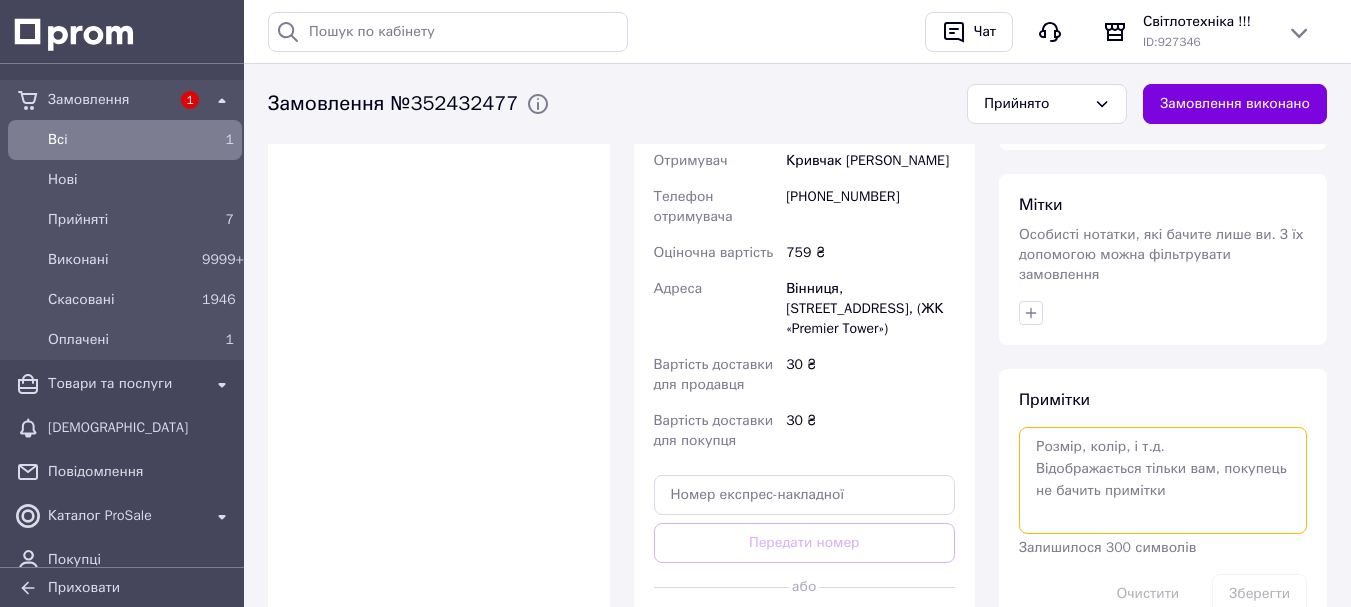 click at bounding box center (1163, 480) 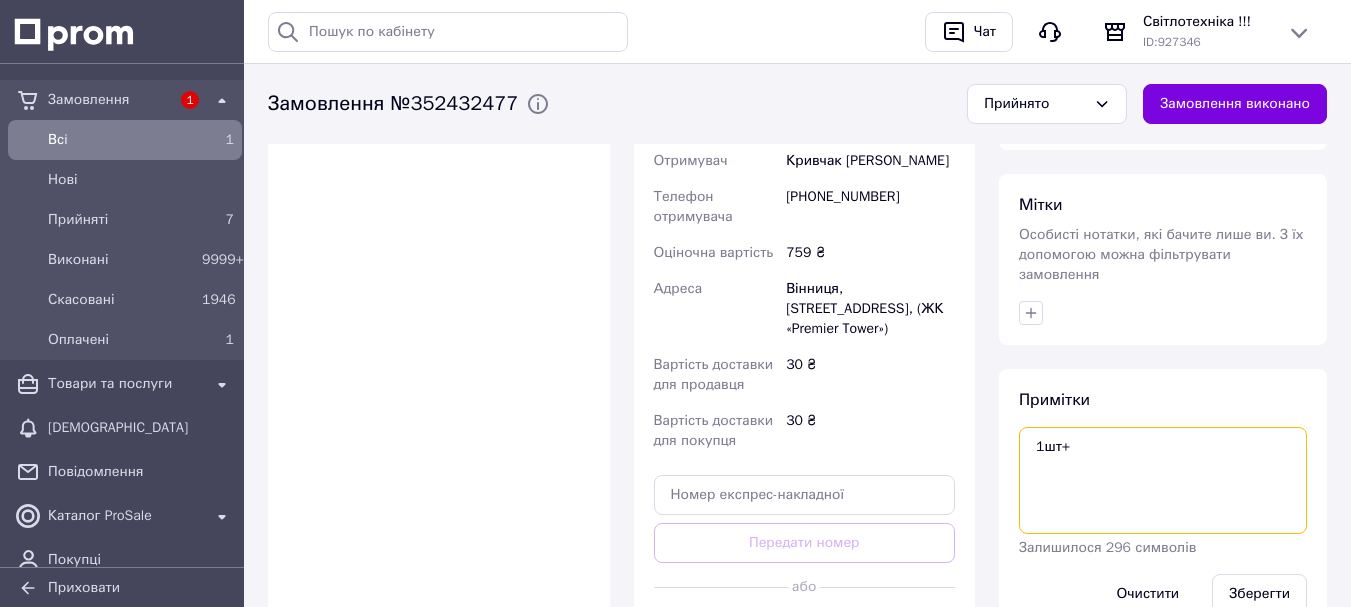 type on "1шт+" 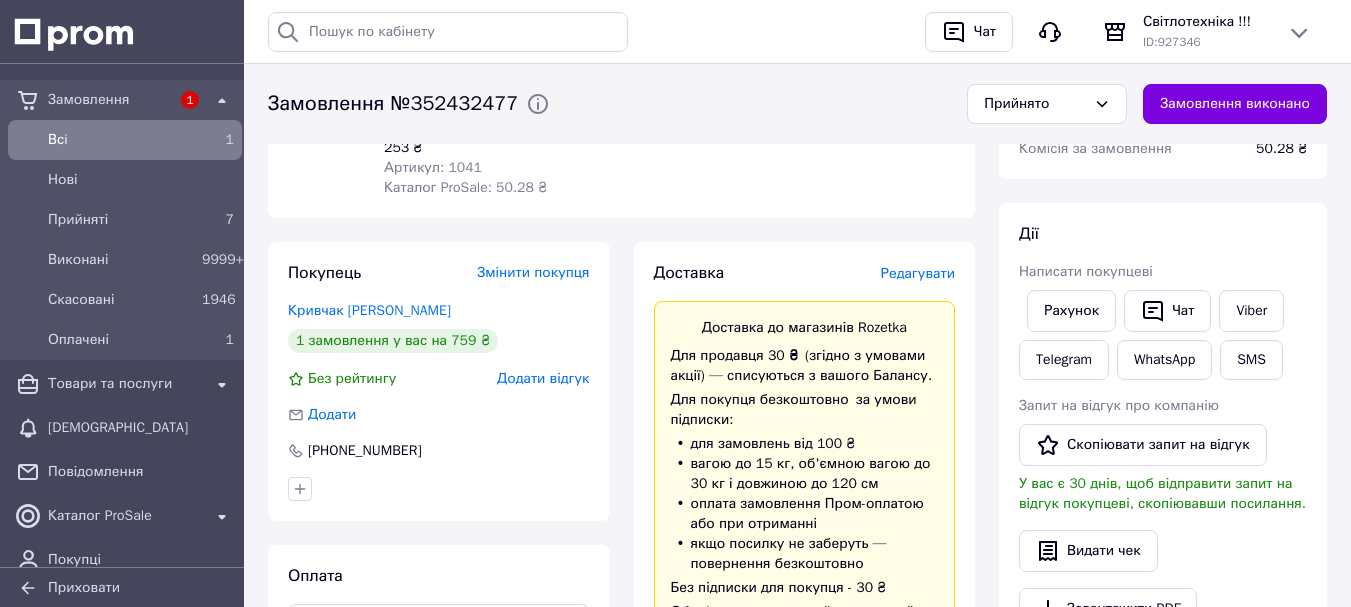 scroll, scrollTop: 0, scrollLeft: 0, axis: both 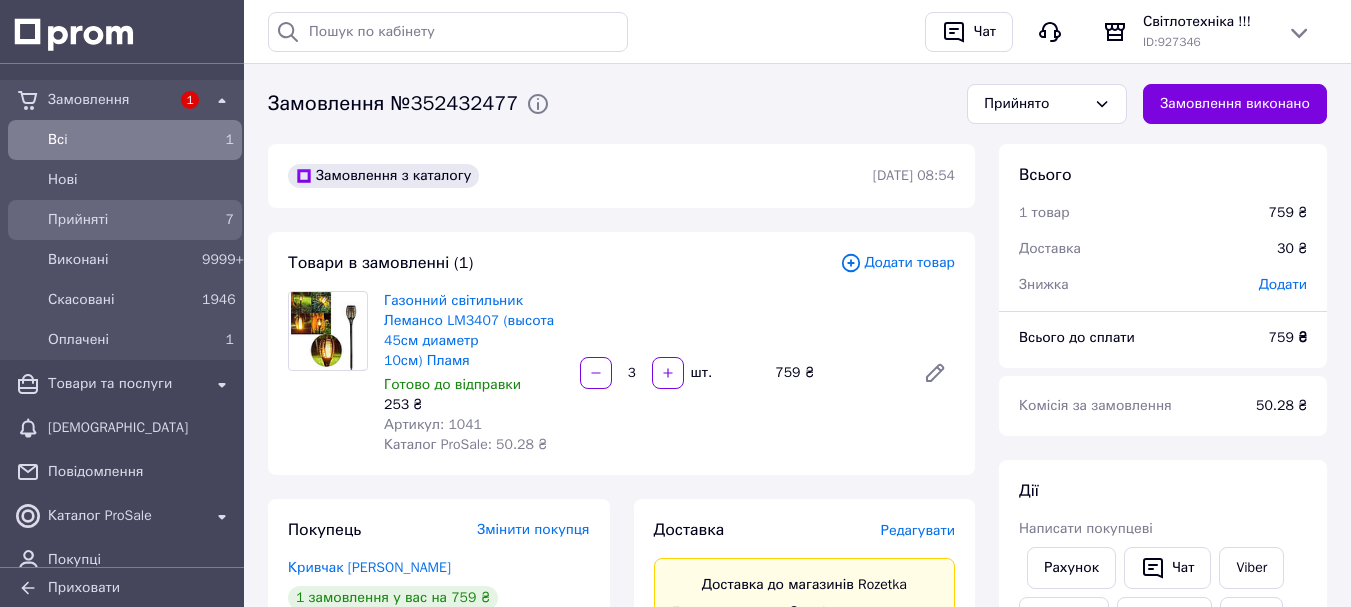 click on "7" at bounding box center (230, 219) 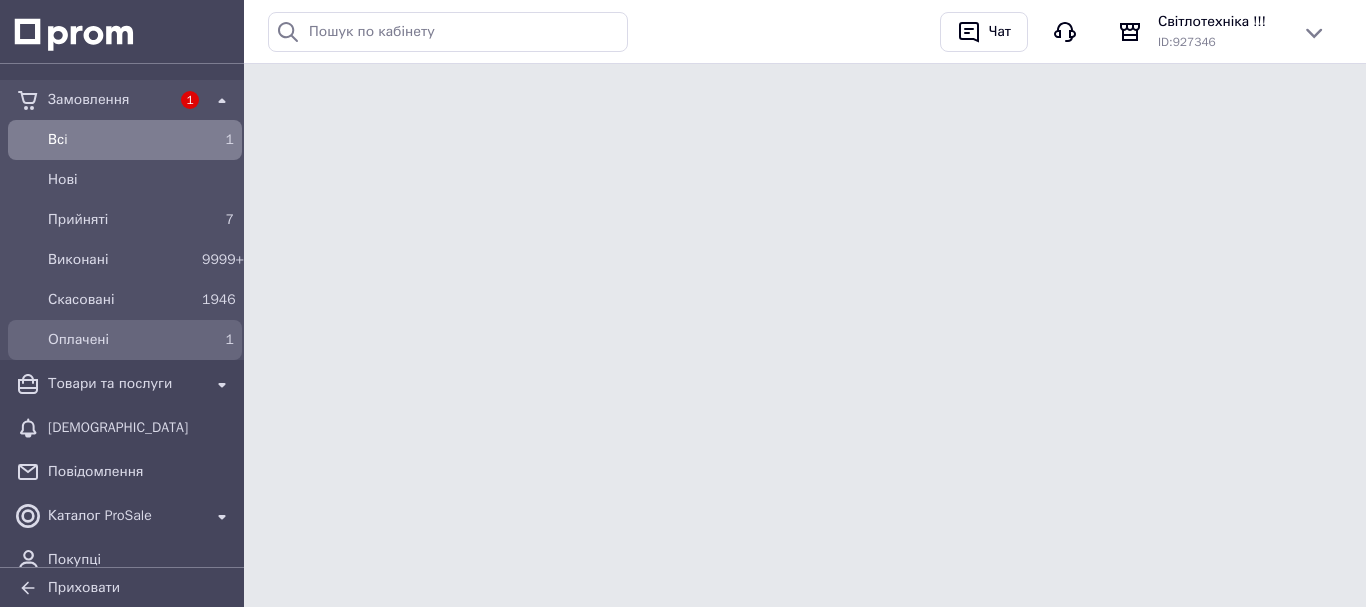 click on "1" at bounding box center [218, 340] 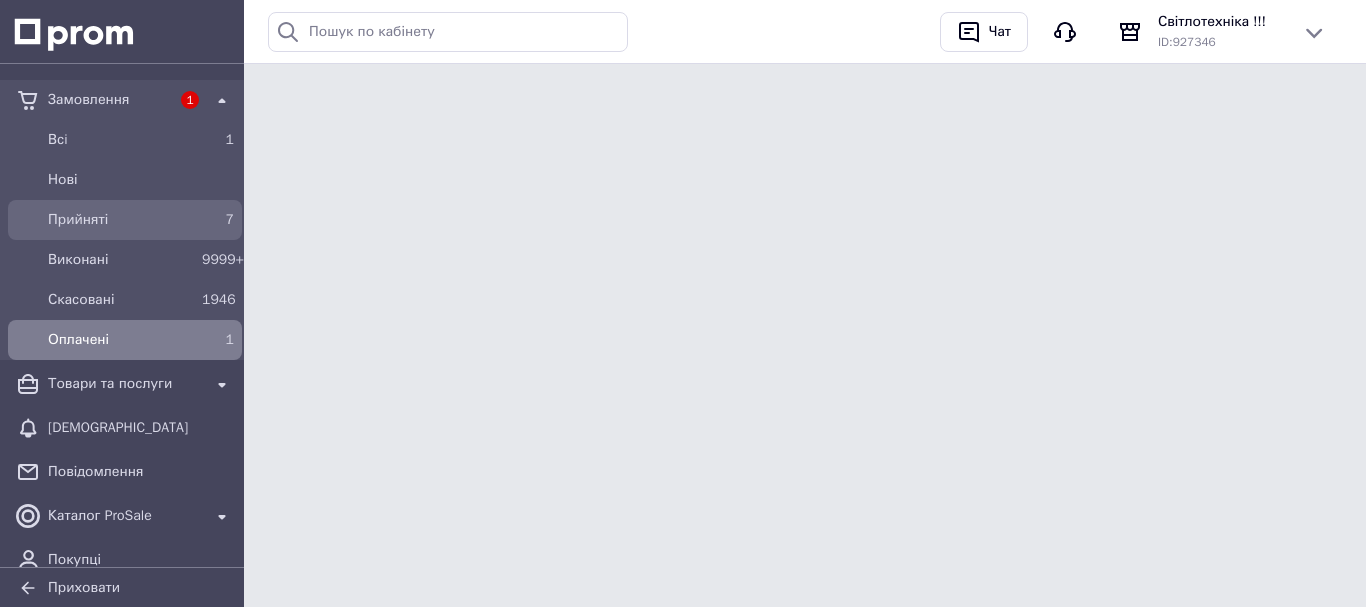 click on "7" at bounding box center [218, 220] 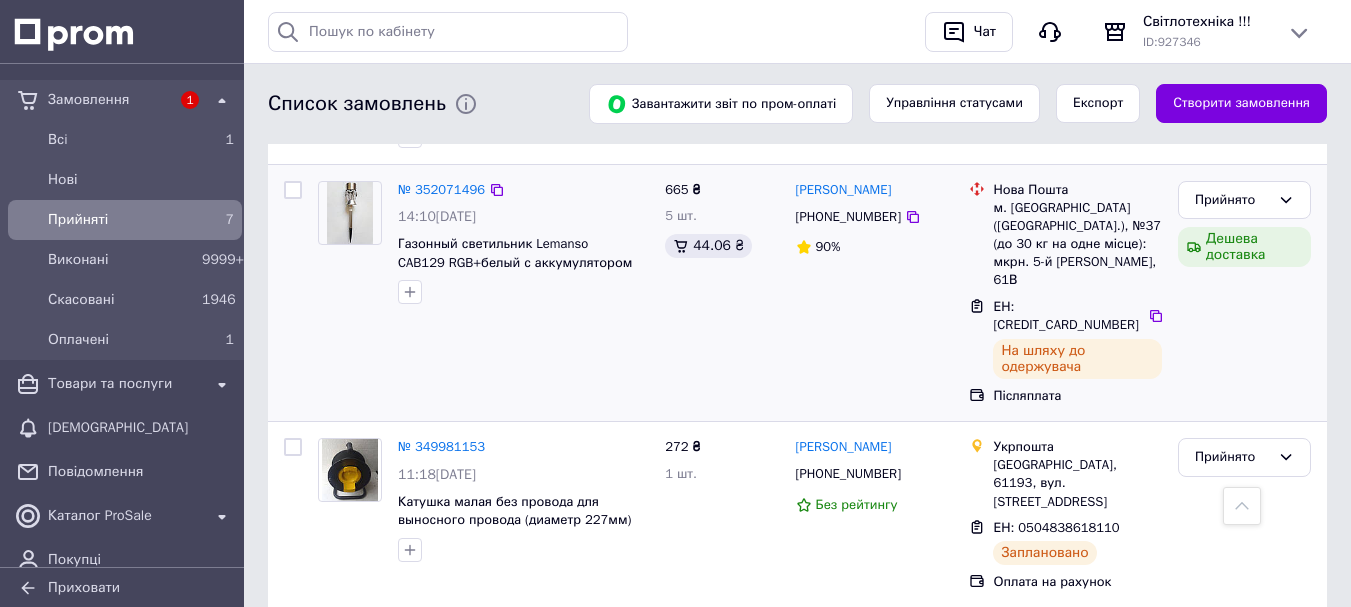 scroll, scrollTop: 700, scrollLeft: 0, axis: vertical 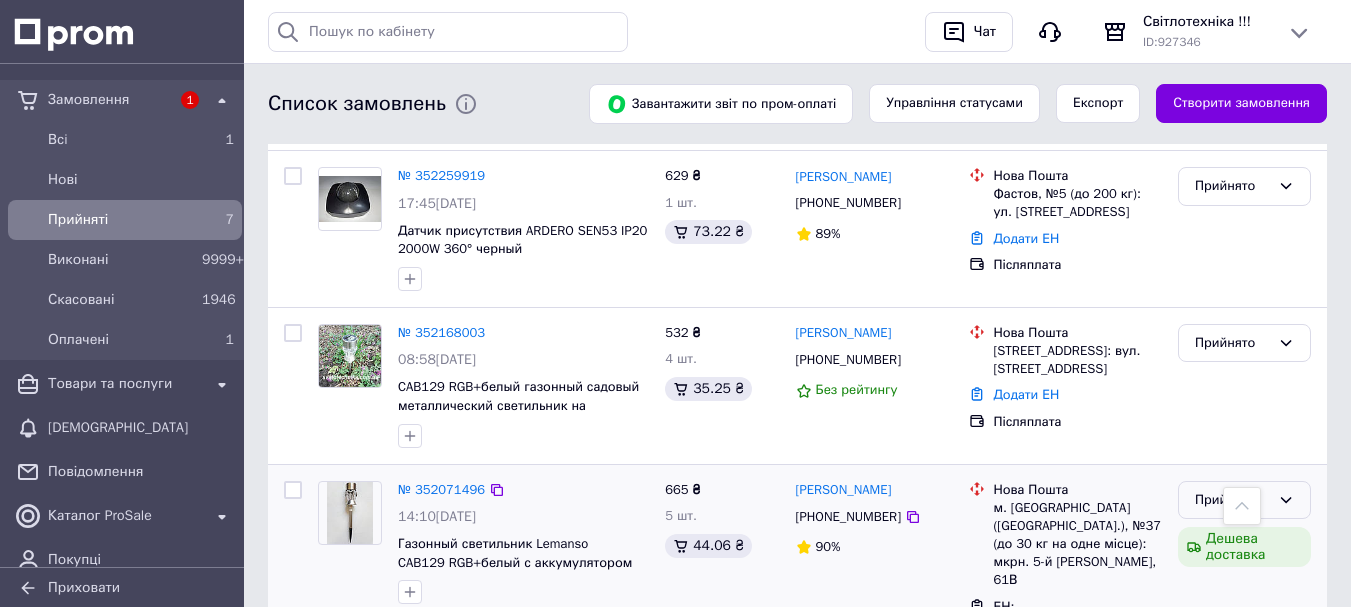 click on "Прийнято" at bounding box center (1232, 500) 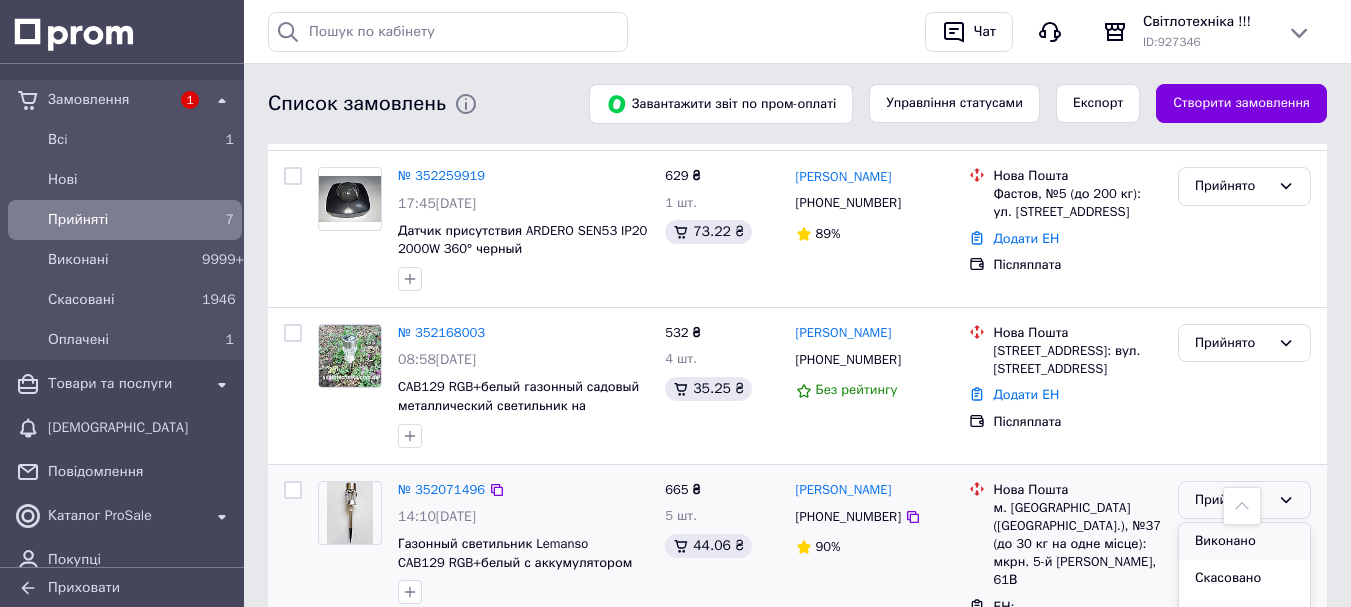 click on "Виконано" at bounding box center (1244, 541) 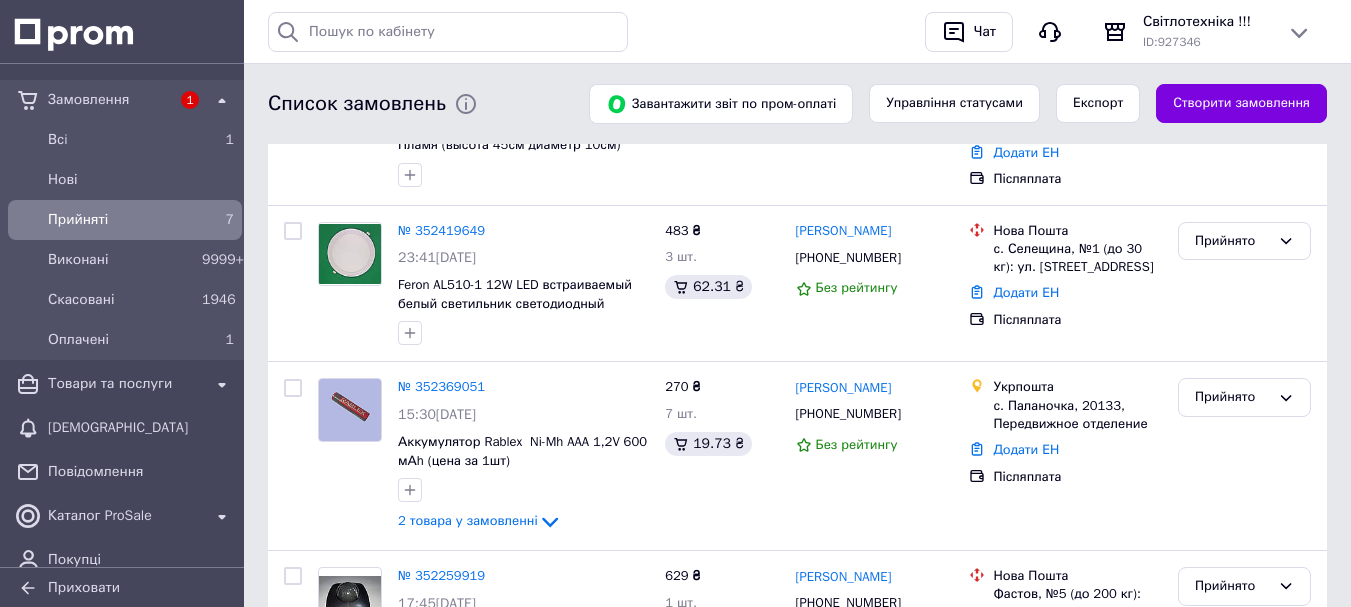 scroll, scrollTop: 0, scrollLeft: 0, axis: both 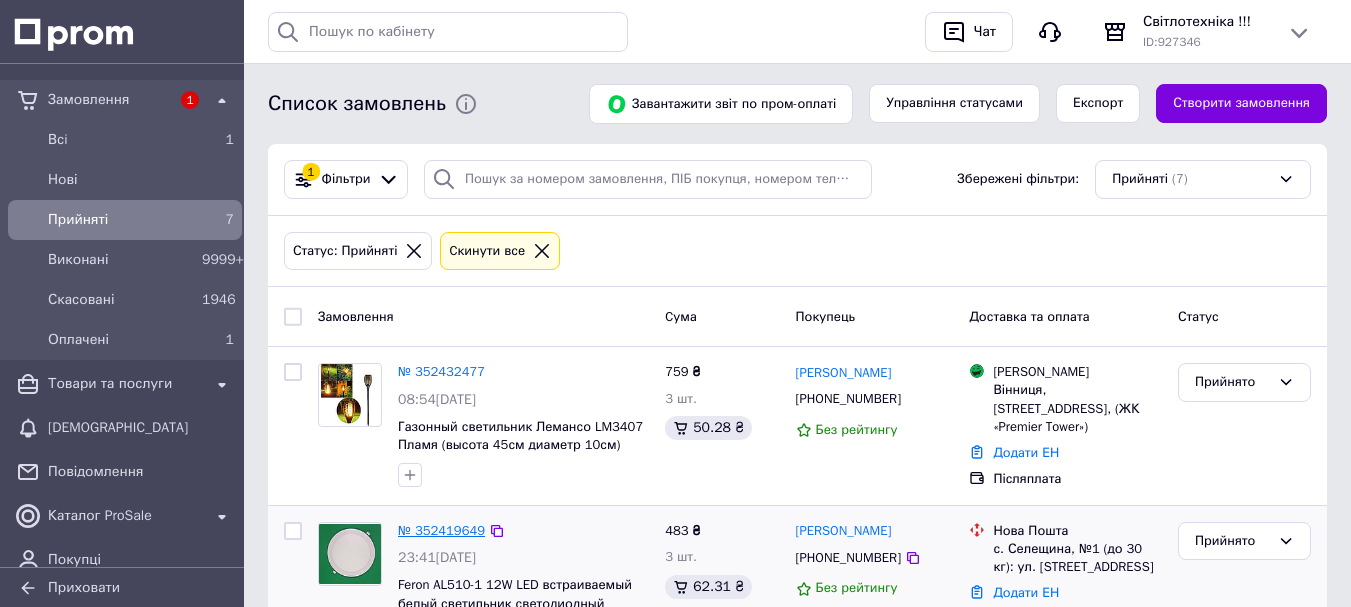 click on "№ 352419649" at bounding box center [441, 530] 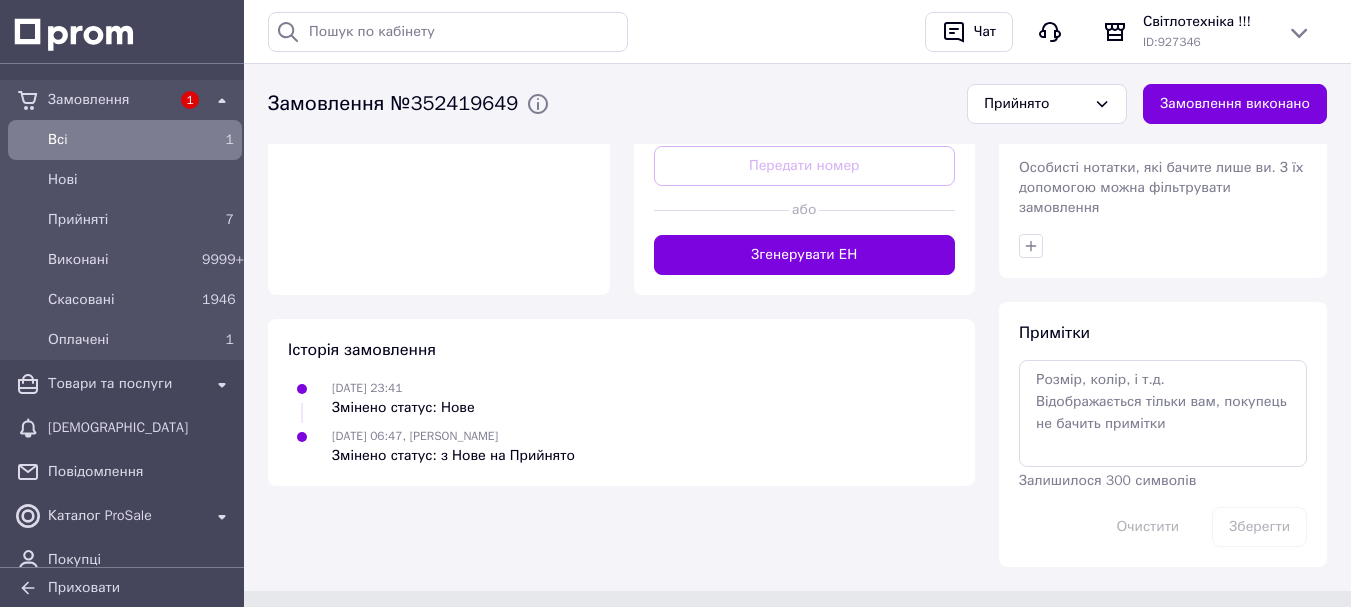 scroll, scrollTop: 928, scrollLeft: 0, axis: vertical 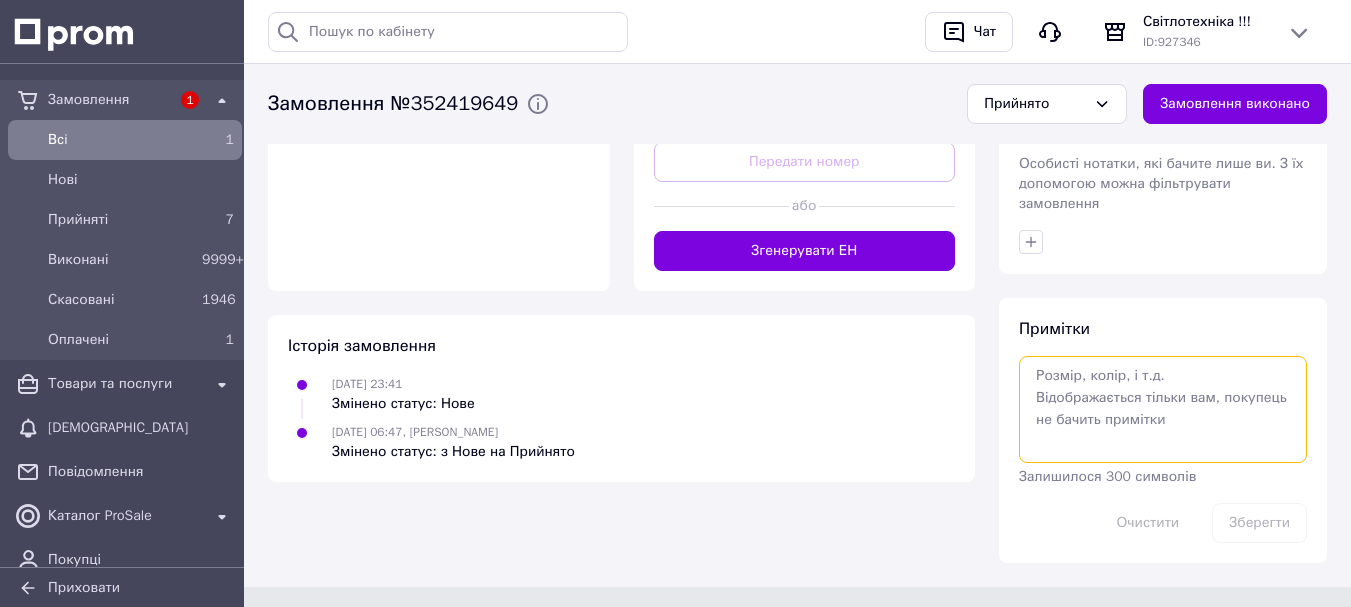 click at bounding box center (1163, 409) 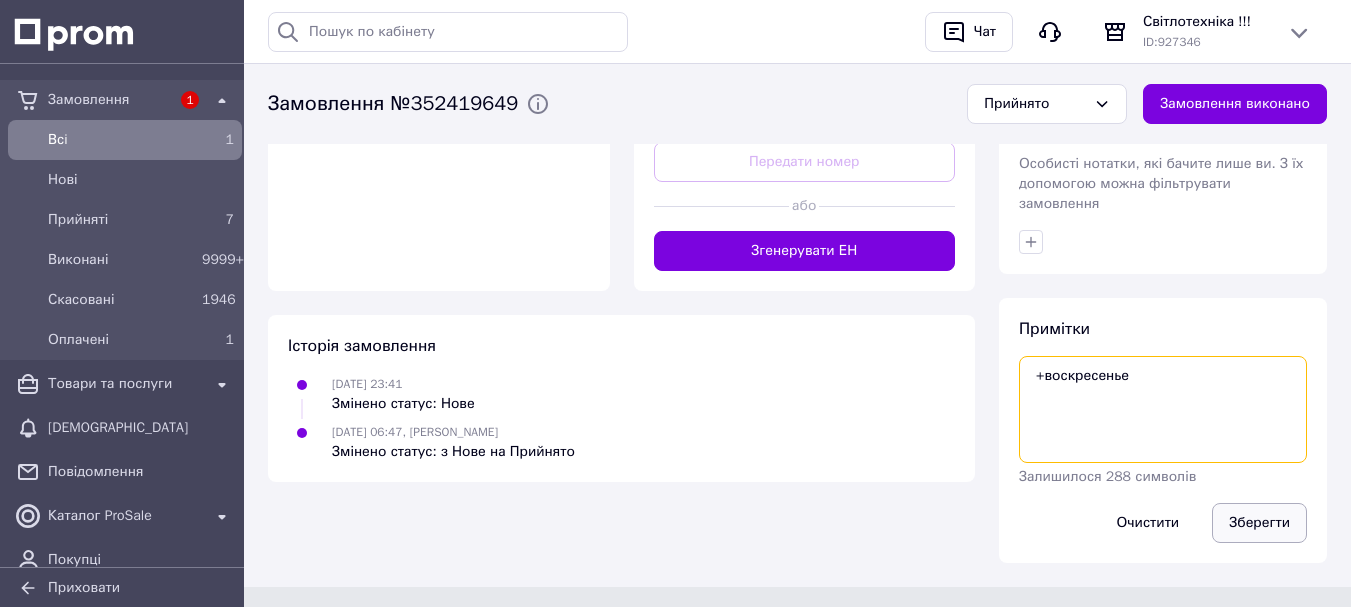 type on "+воскресенье" 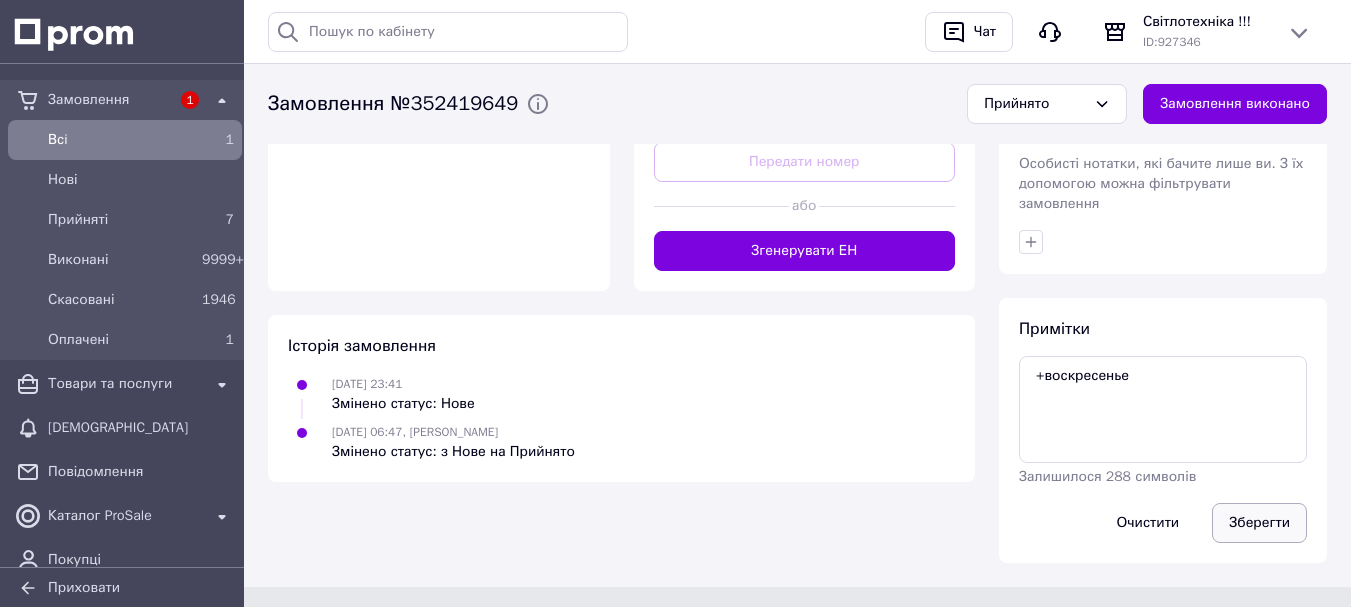 click on "Зберегти" at bounding box center (1259, 523) 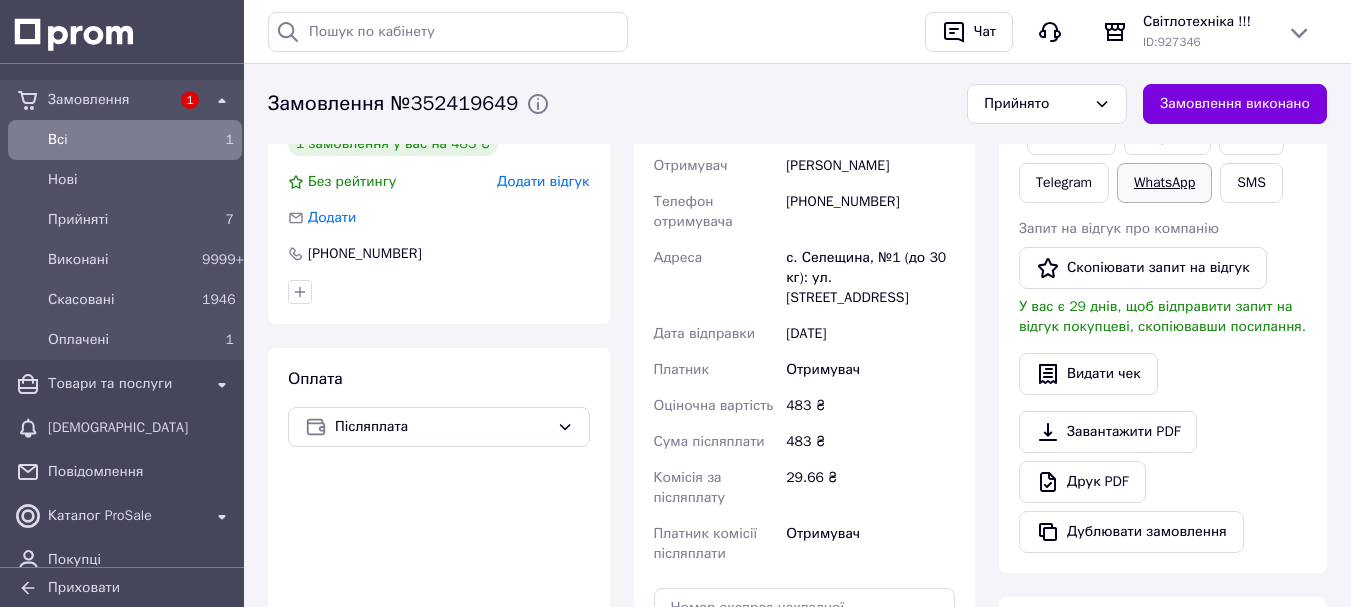 scroll, scrollTop: 195, scrollLeft: 0, axis: vertical 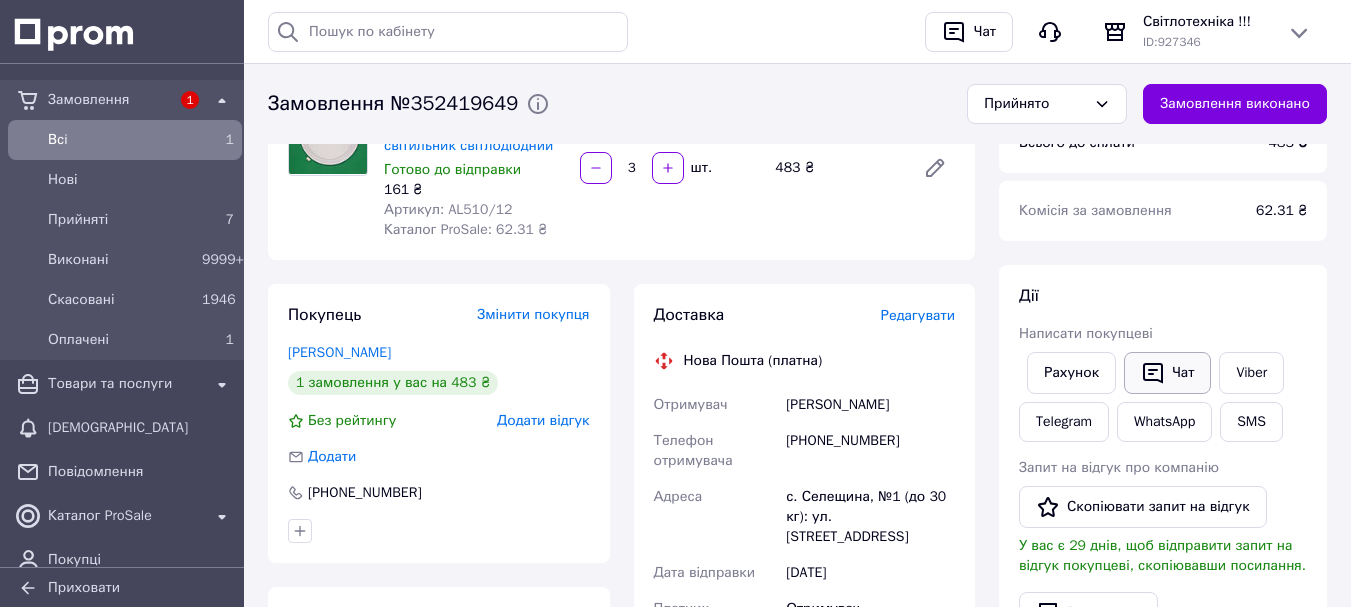 click on "Чат" at bounding box center [1167, 373] 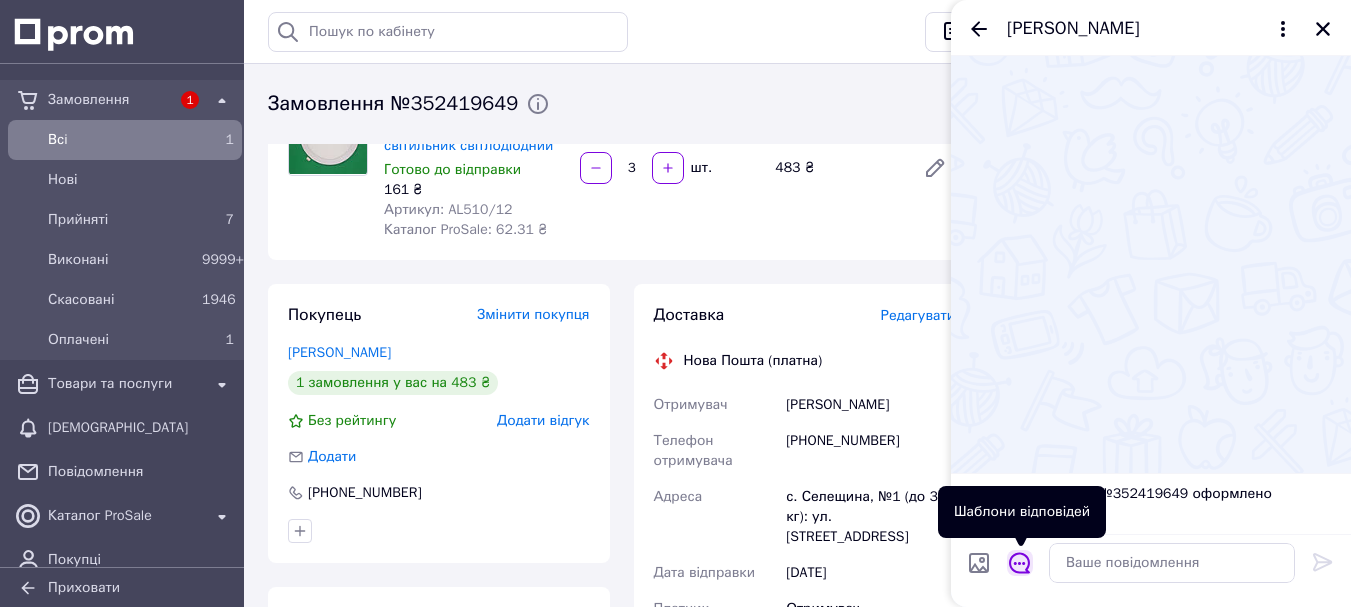 click at bounding box center (1020, 563) 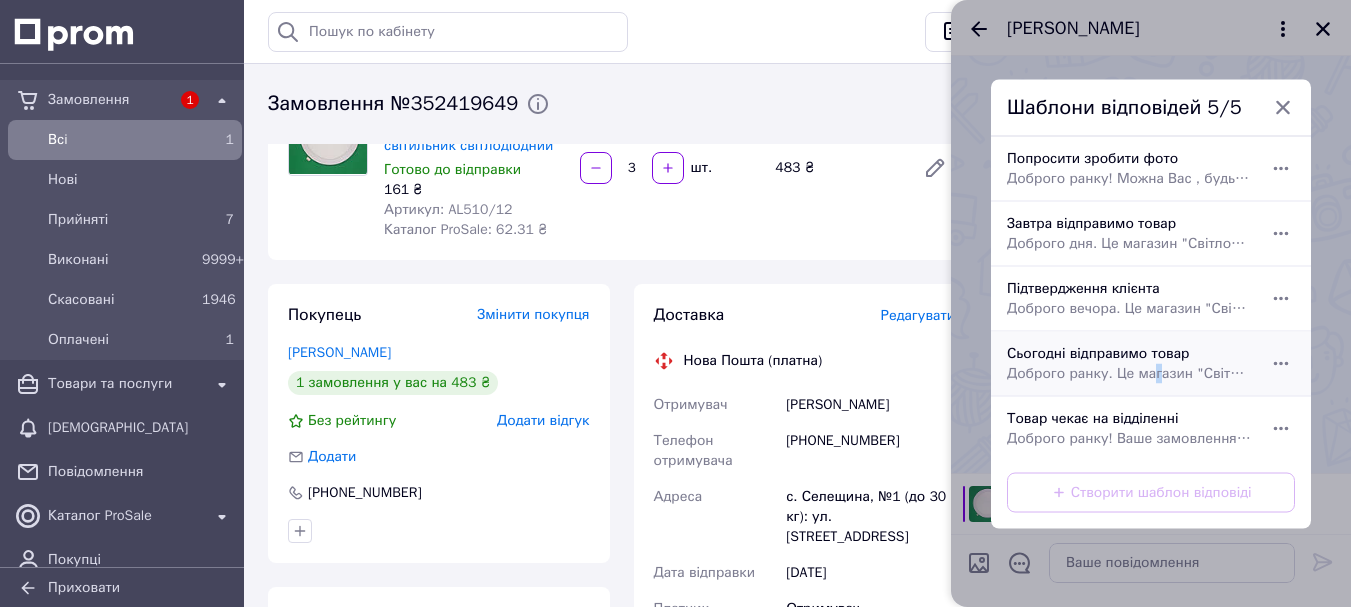 click on "Доброго ранку. Це магазин "Світлотехніка". Ви оплатили замовлення на бар'ер 1шт. Дякуємо за замовлення. Сьогодні відправимо товар." at bounding box center (1129, 373) 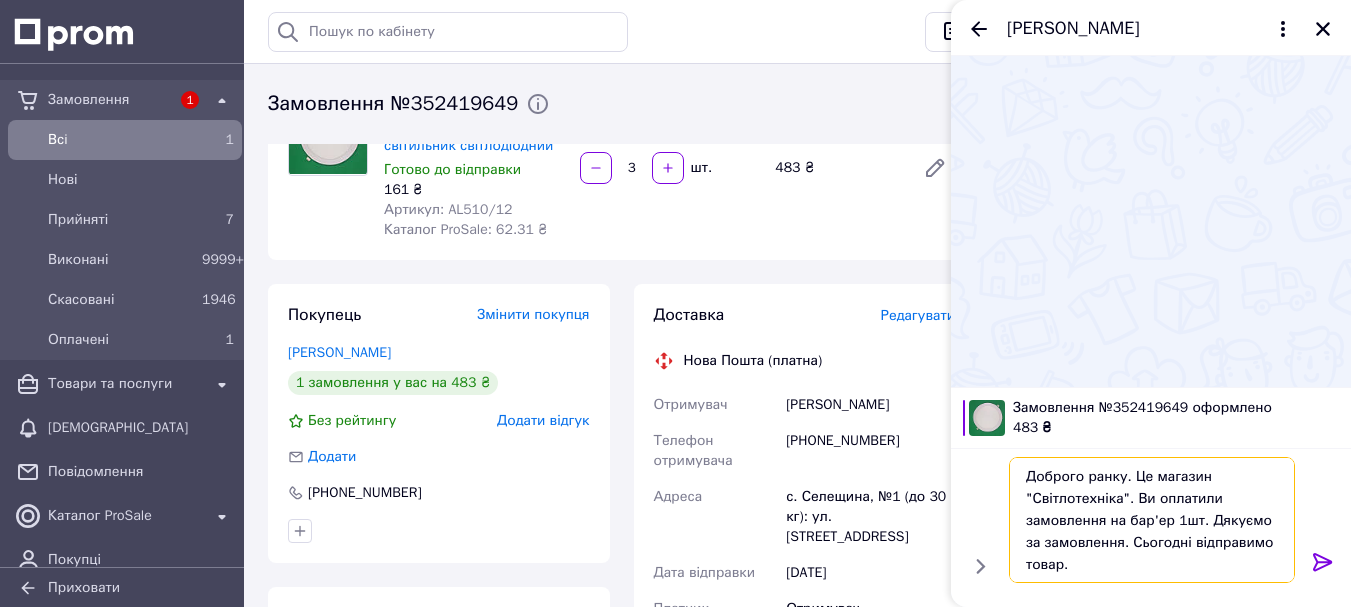 drag, startPoint x: 1180, startPoint y: 521, endPoint x: 1124, endPoint y: 523, distance: 56.0357 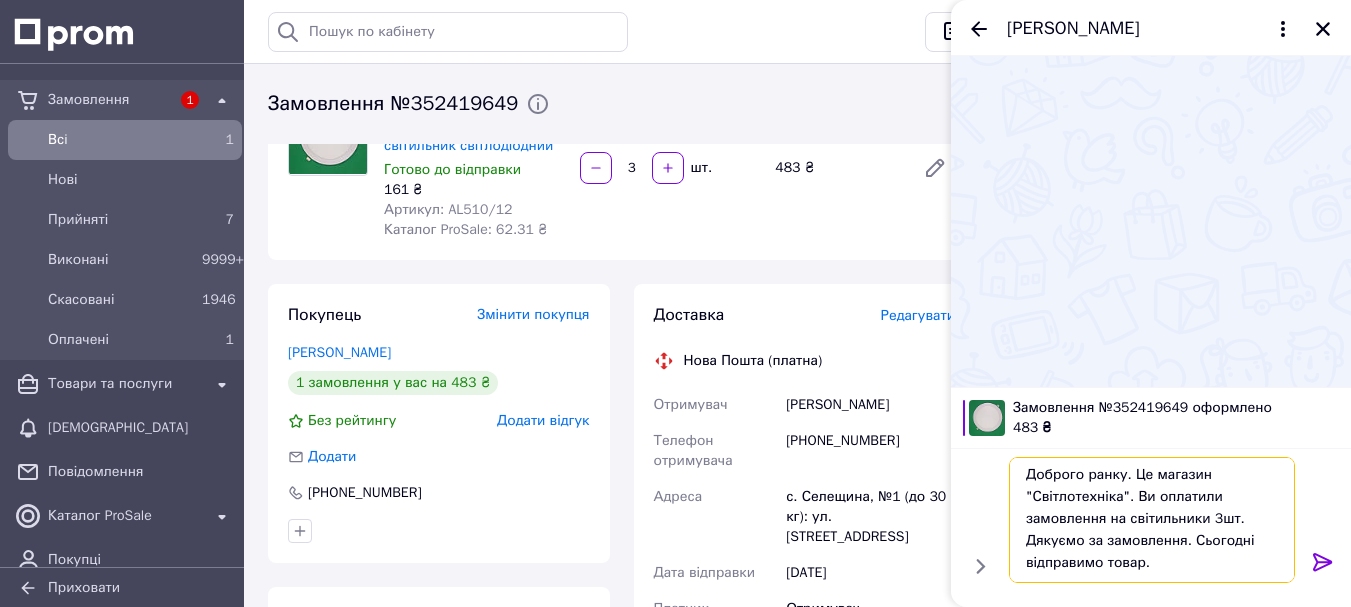 scroll, scrollTop: 0, scrollLeft: 0, axis: both 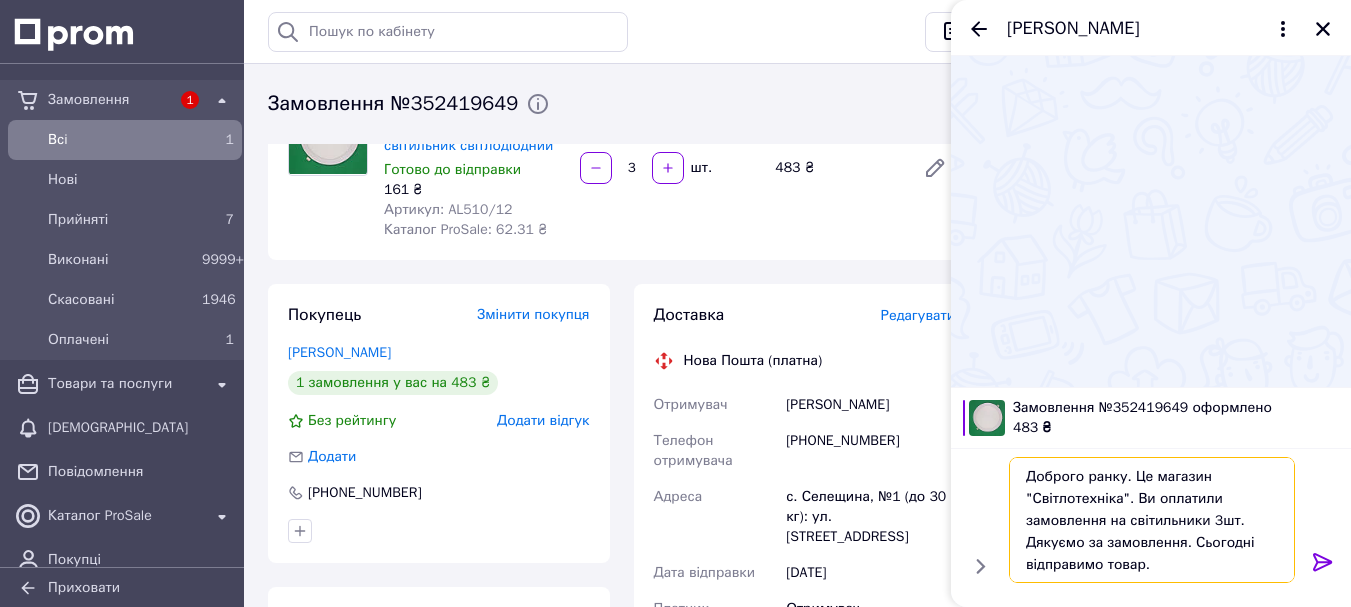 drag, startPoint x: 1150, startPoint y: 570, endPoint x: 1010, endPoint y: 455, distance: 181.17671 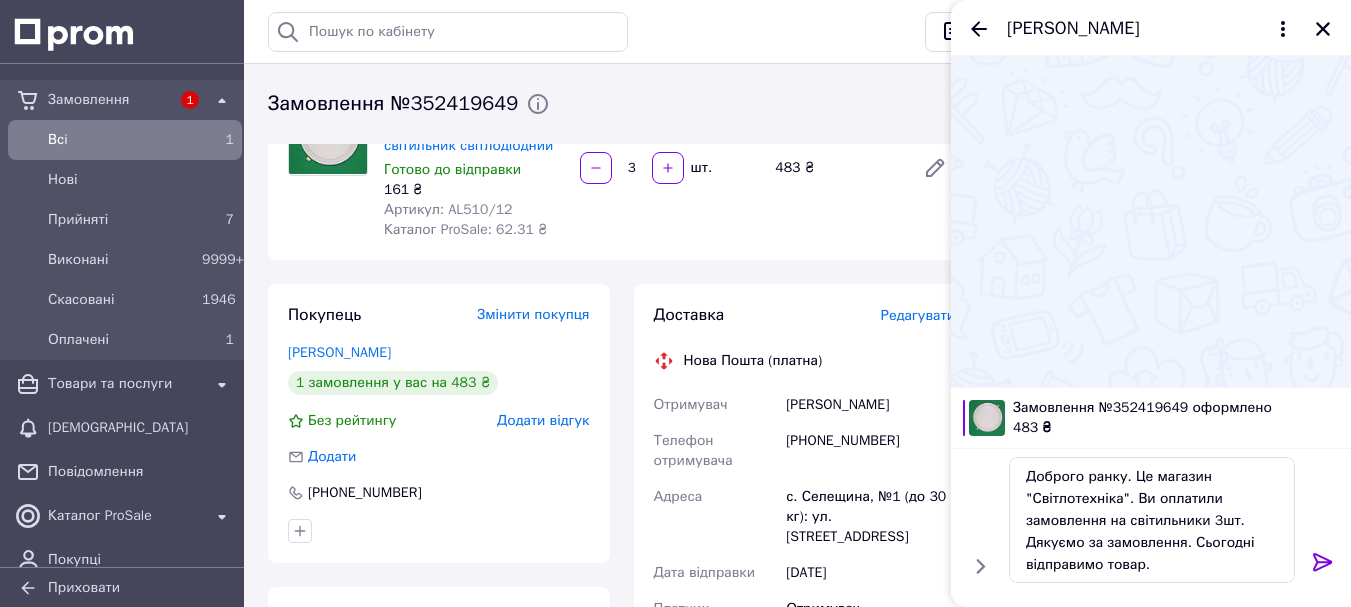 click 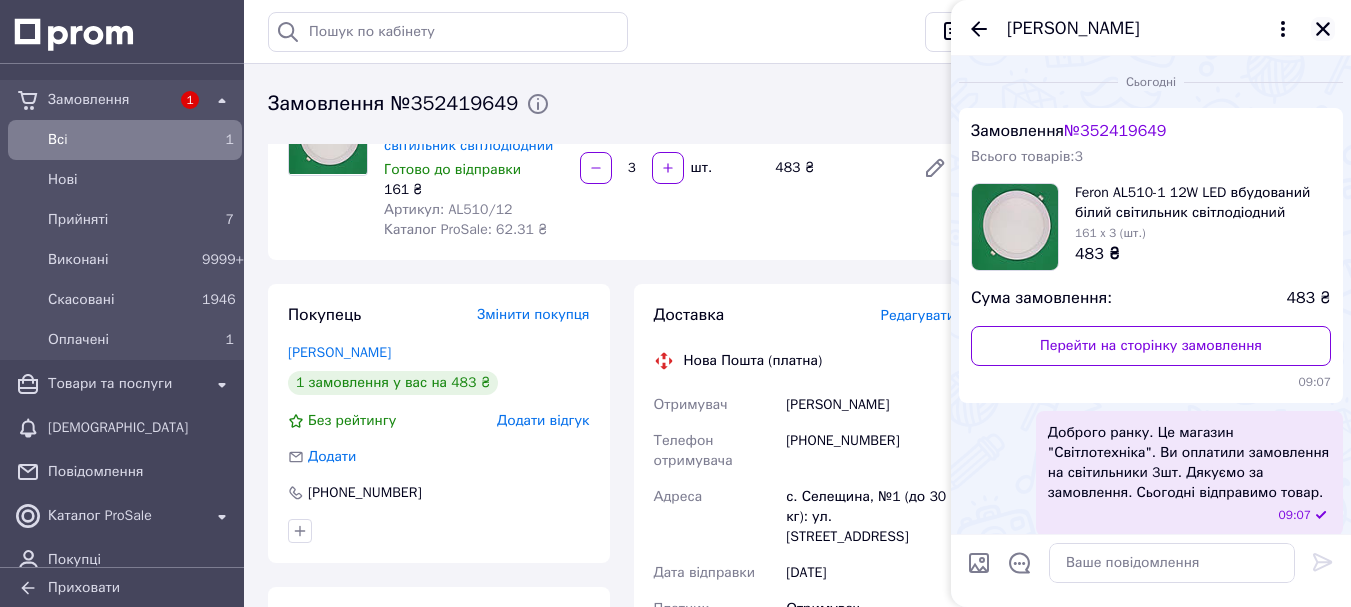 click 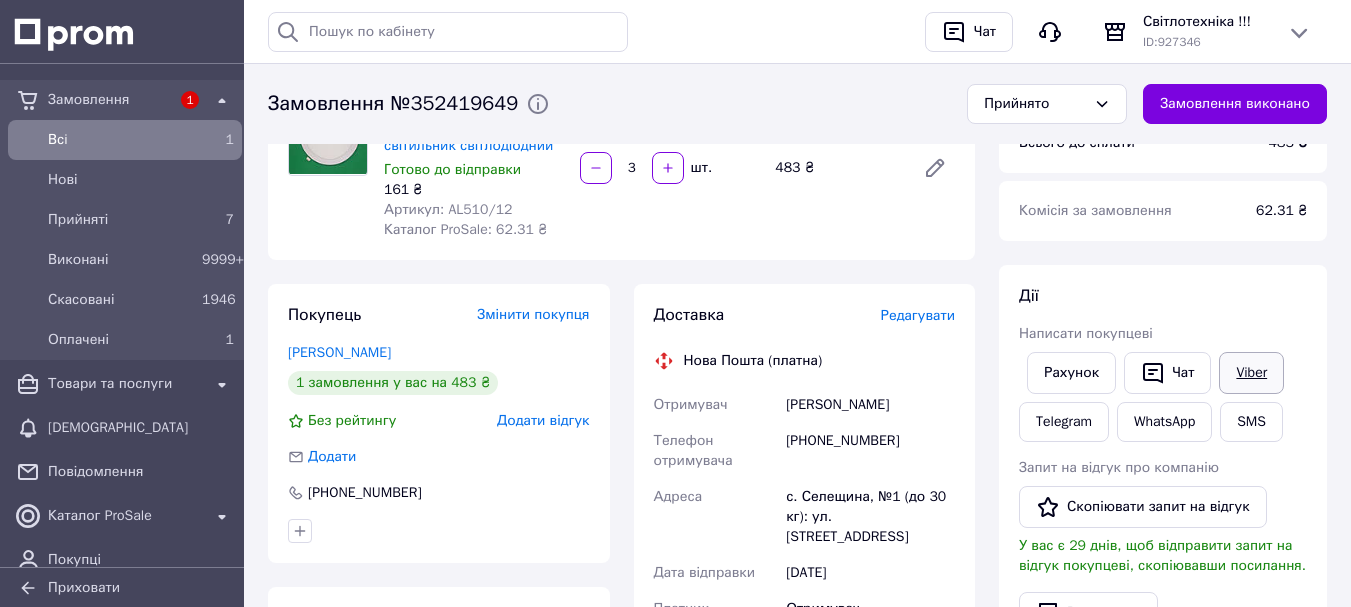 click on "Viber" at bounding box center [1251, 373] 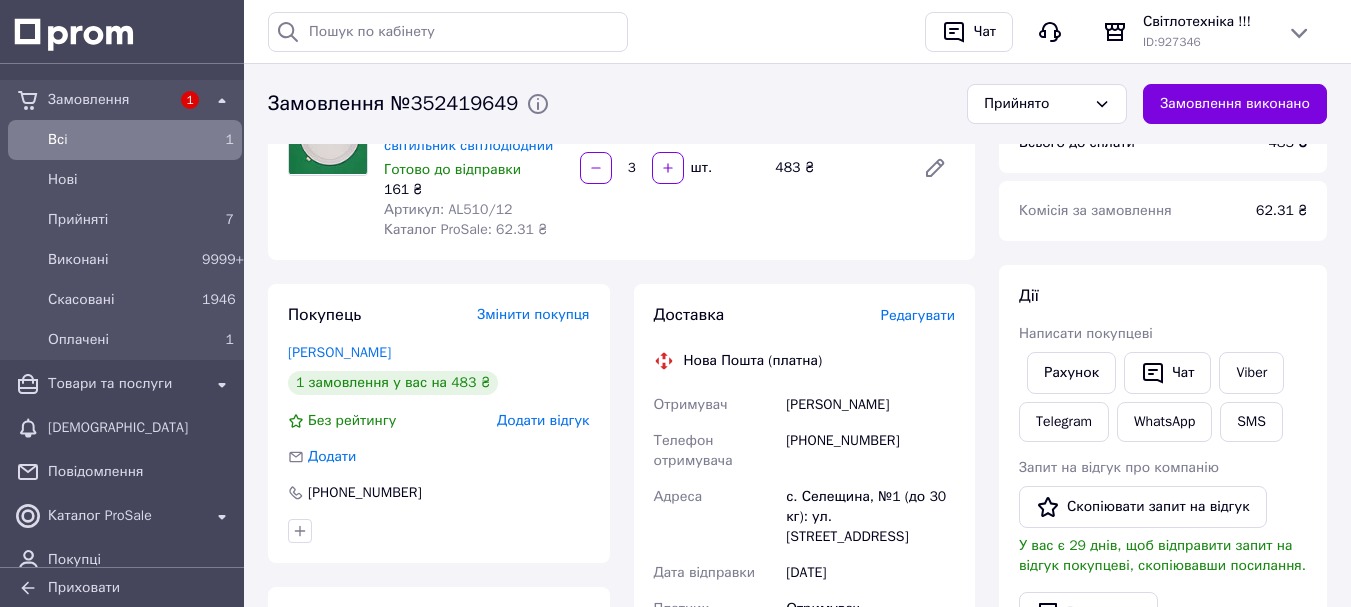 click on "Всього 1 товар 483 ₴ Доставка Необхідно уточнити Знижка Додати Всього до сплати 483 ₴ Комісія за замовлення 62.31 ₴ Дії Написати покупцеві Рахунок   Чат Viber Telegram WhatsApp SMS Запит на відгук про компанію   Скопіювати запит на відгук У вас є 29 днів, щоб відправити запит на відгук покупцеві, скопіювавши посилання.   Видати чек   Завантажити PDF   Друк PDF   Дублювати замовлення Мітки Особисті нотатки, які бачите лише ви. З їх допомогою можна фільтрувати замовлення Примітки +воскресенье Залишилося 288 символів Очистити Зберегти" at bounding box center [1163, 622] 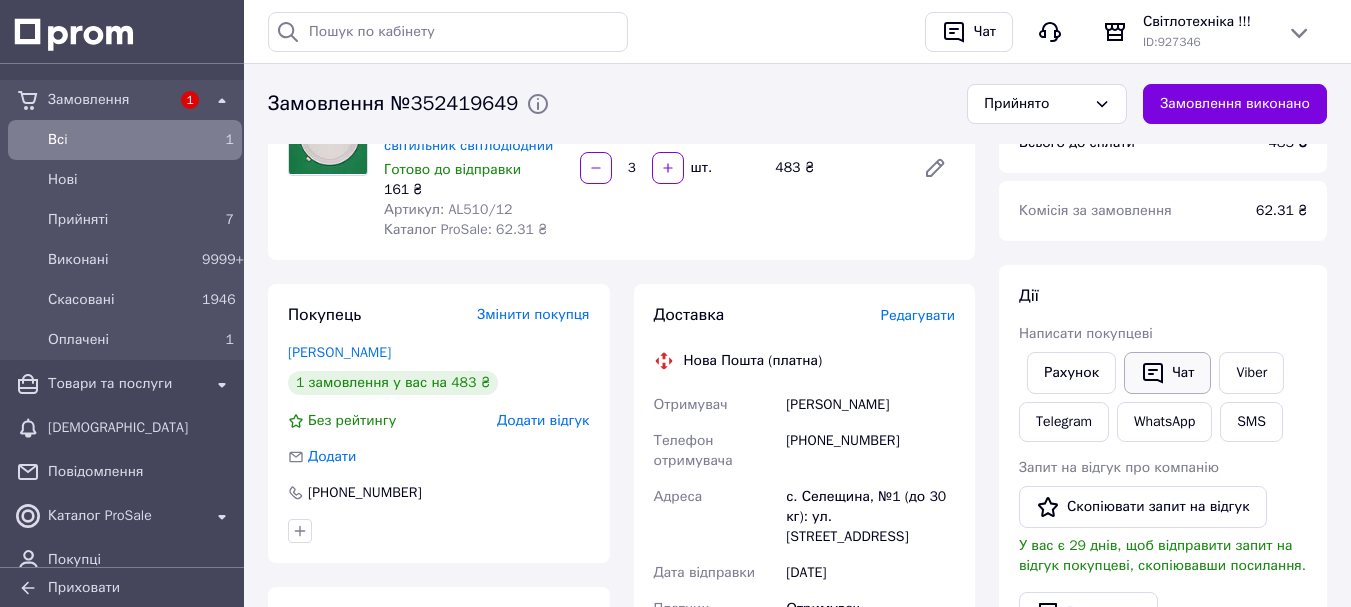 click on "Чат" at bounding box center [1167, 373] 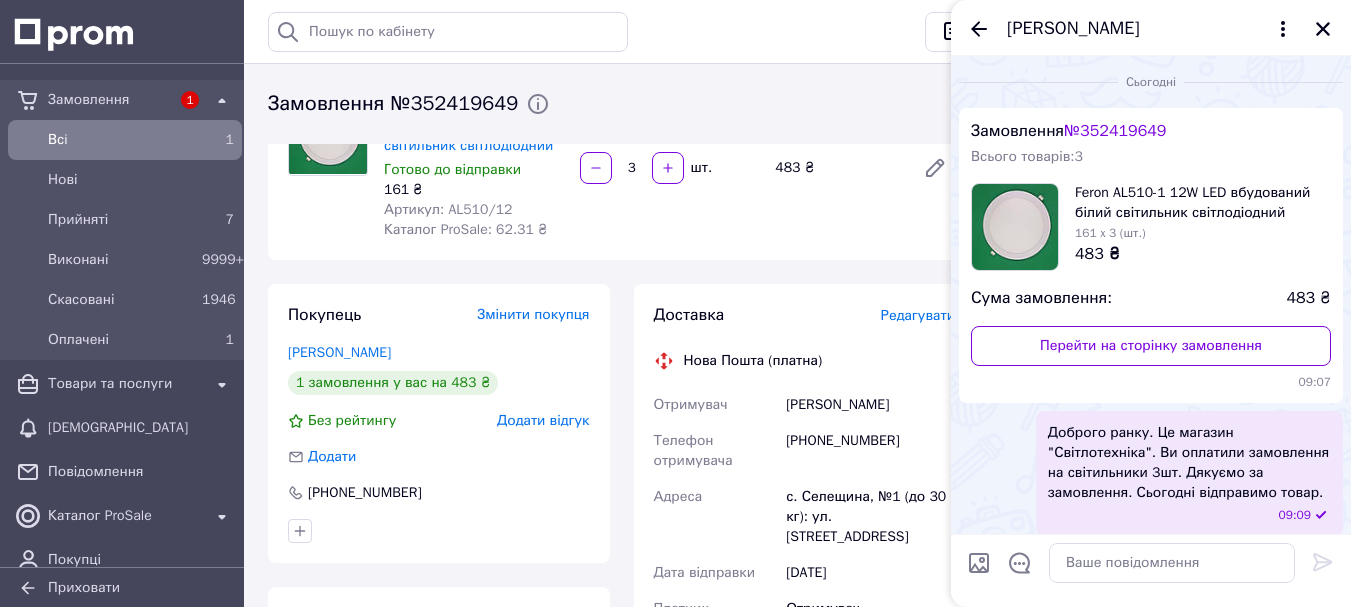 scroll, scrollTop: 10, scrollLeft: 0, axis: vertical 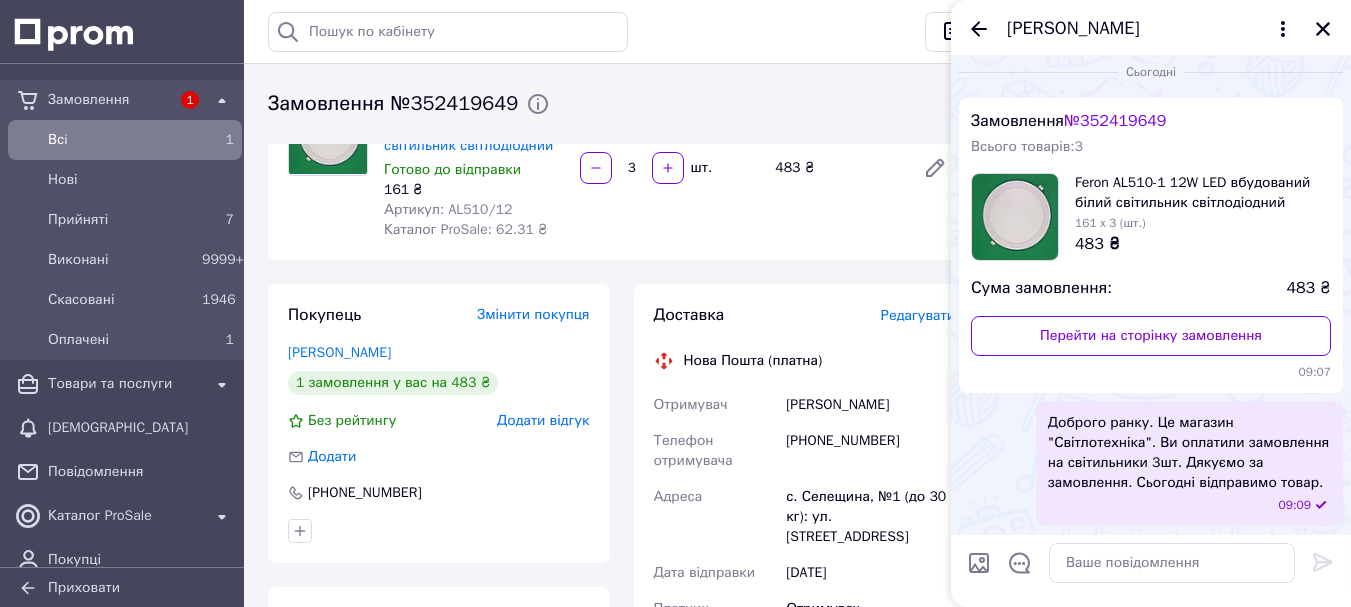 click on "Доброго ранку. Це магазин "Світлотехніка". Ви оплатили замовлення на світильники 3шт. Дякуємо за замовлення. Сьогодні відправимо товар." at bounding box center [1189, 453] 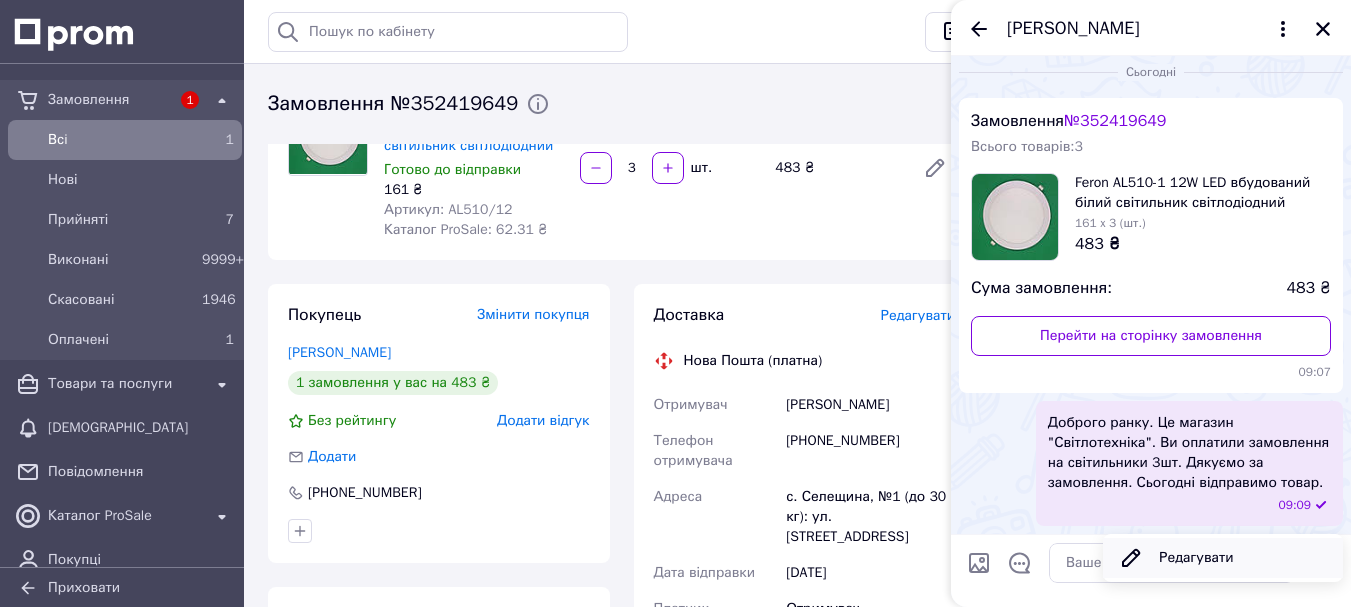 click on "Редагувати" at bounding box center (1223, 558) 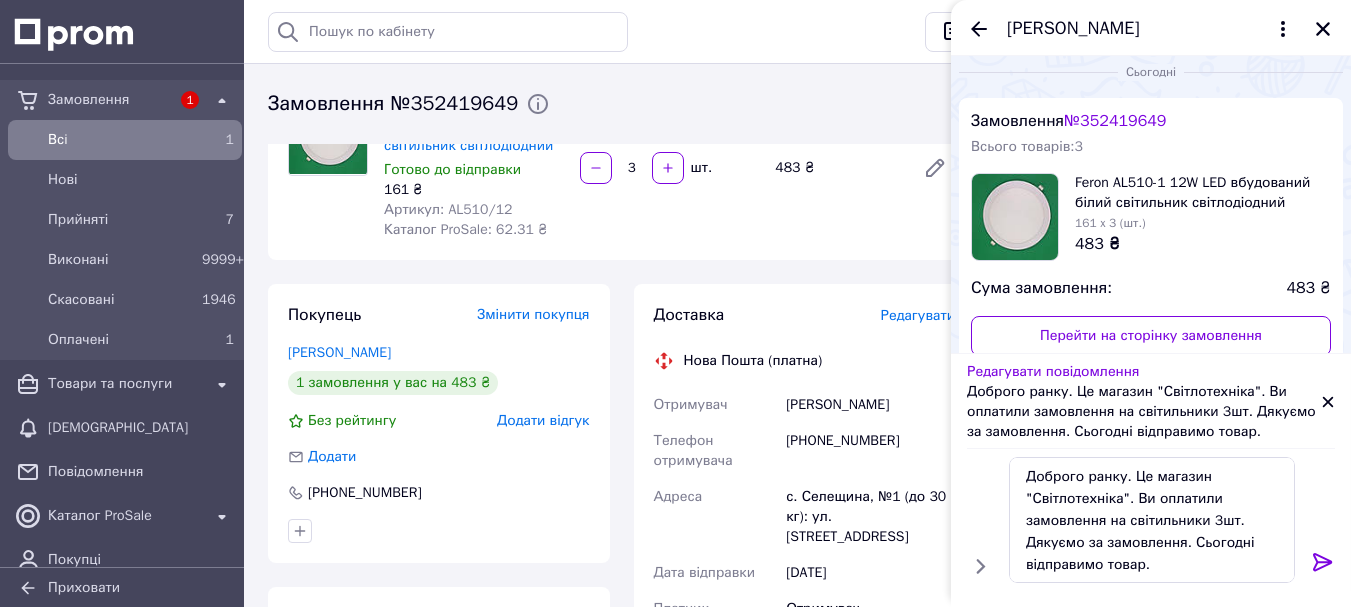 click on "Редагувати повідомлення Доброго ранку. Це магазин "Світлотехніка". Ви оплатили замовлення на світильники 3шт. Дякуємо за замовлення. Сьогодні відправимо товар. Доброго ранку. Це магазин "Світлотехніка". Ви оплатили замовлення на світильники 3шт. Дякуємо за замовлення. Сьогодні відправимо товар. Доброго ранку. Це магазин "Світлотехніка". Ви оплатили замовлення на світильники 3шт. Дякуємо за замовлення. Сьогодні відправимо товар." at bounding box center [1151, 480] 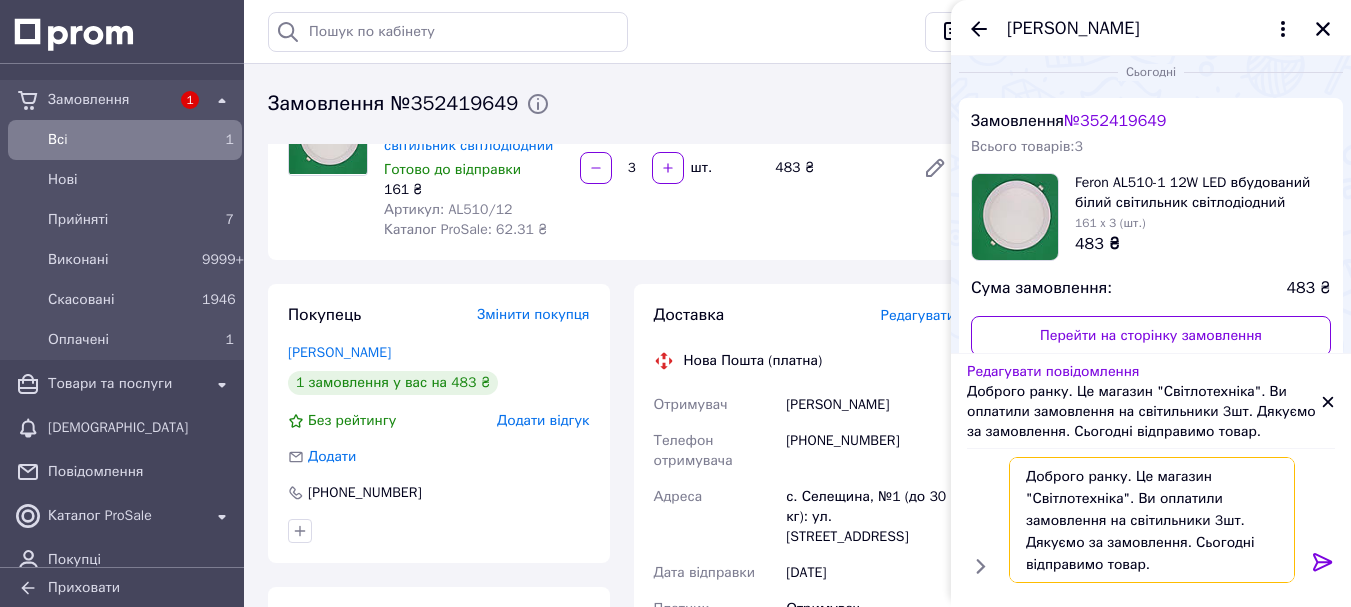 drag, startPoint x: 1179, startPoint y: 565, endPoint x: 910, endPoint y: 423, distance: 304.17923 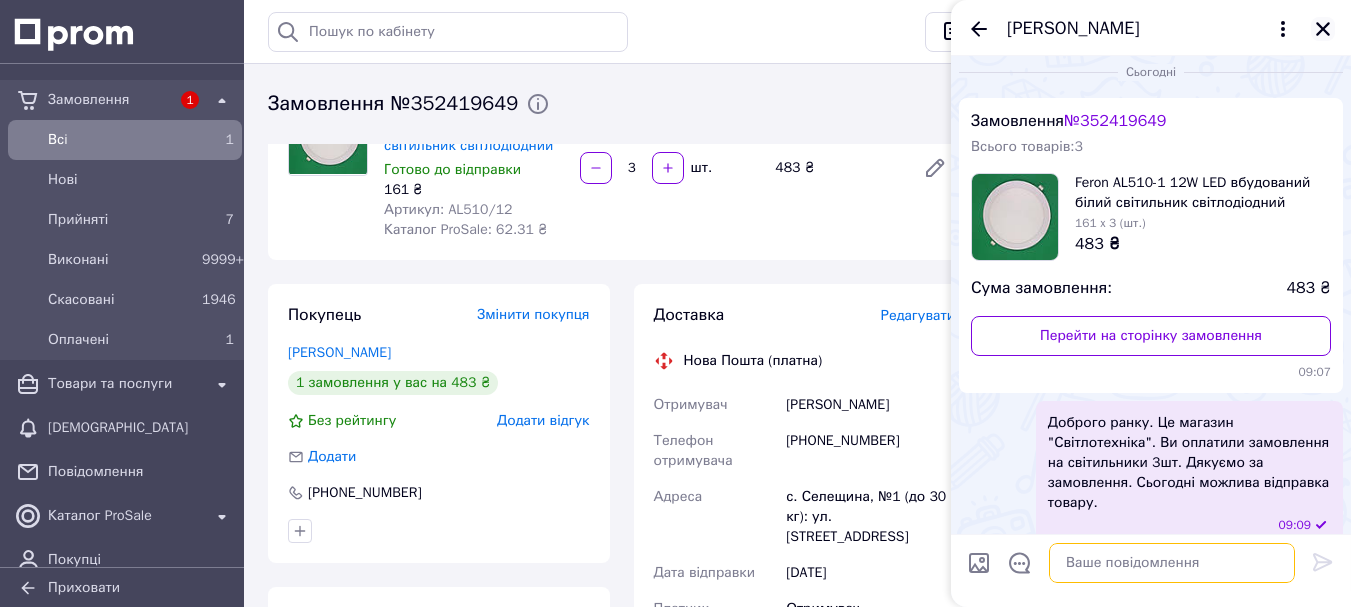 type 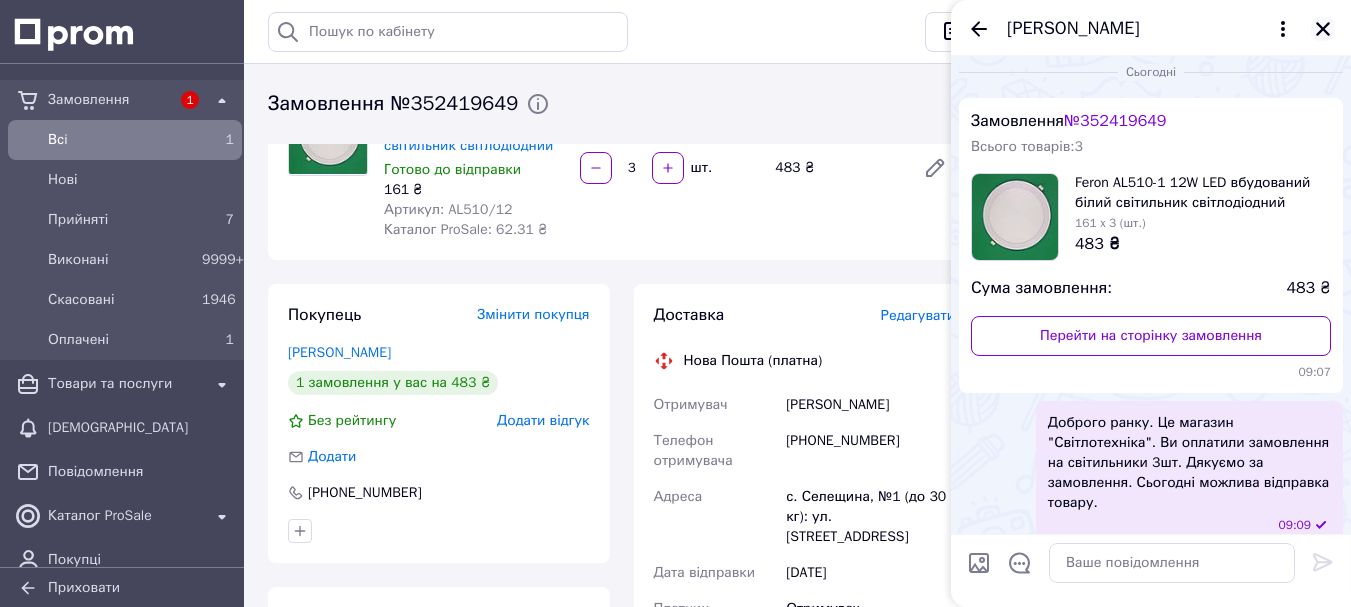 click 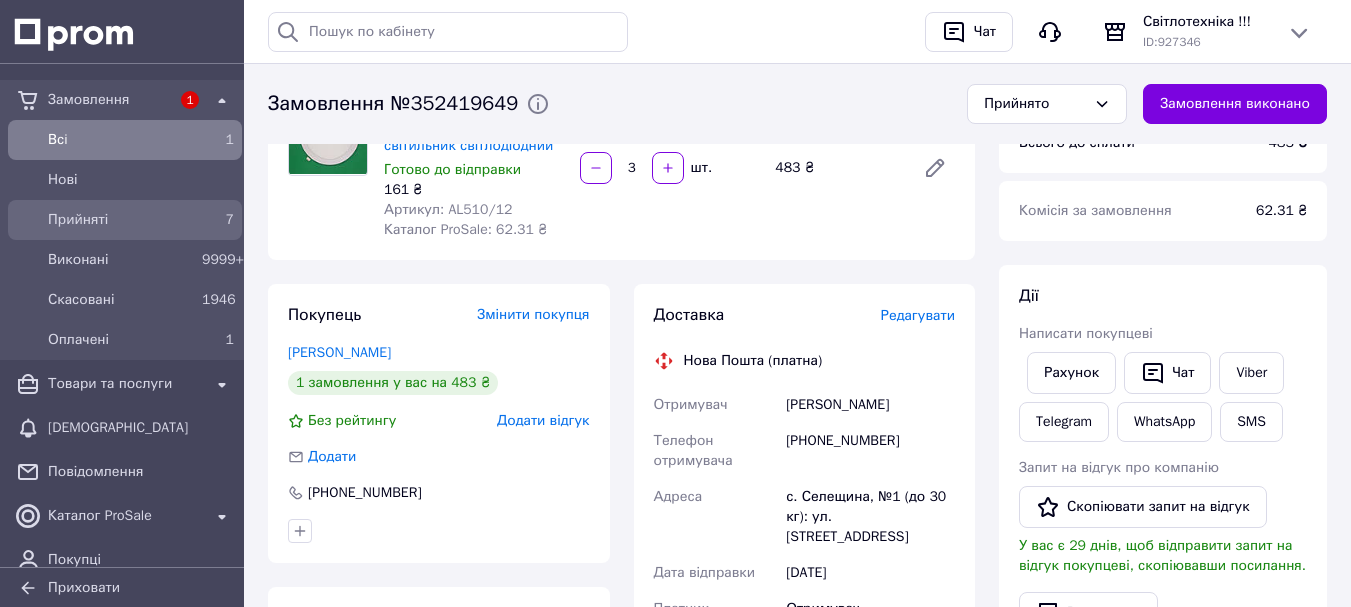 click on "7" at bounding box center [218, 220] 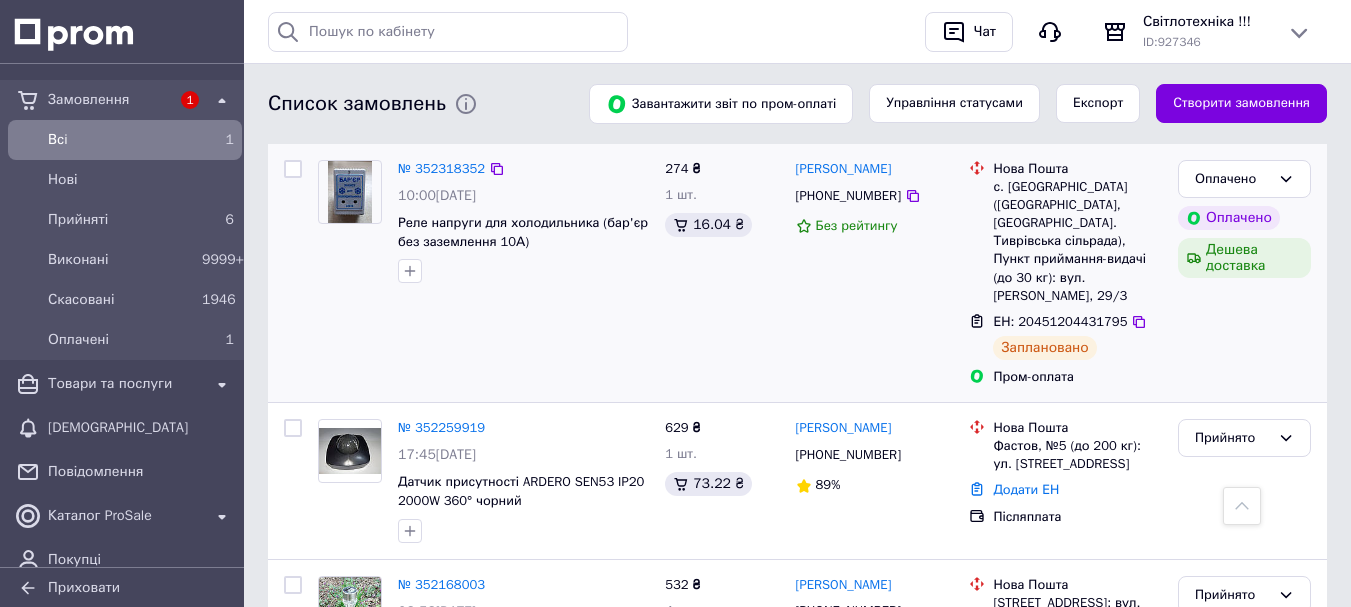 scroll, scrollTop: 800, scrollLeft: 0, axis: vertical 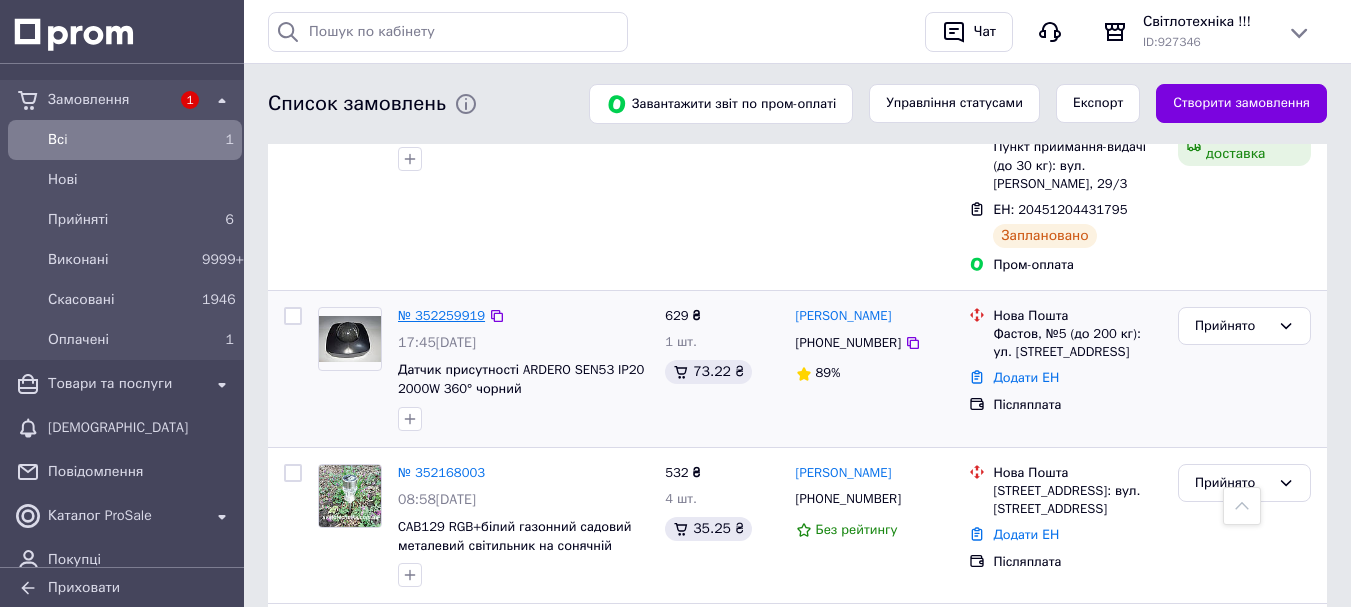 click on "№ 352259919" at bounding box center [441, 315] 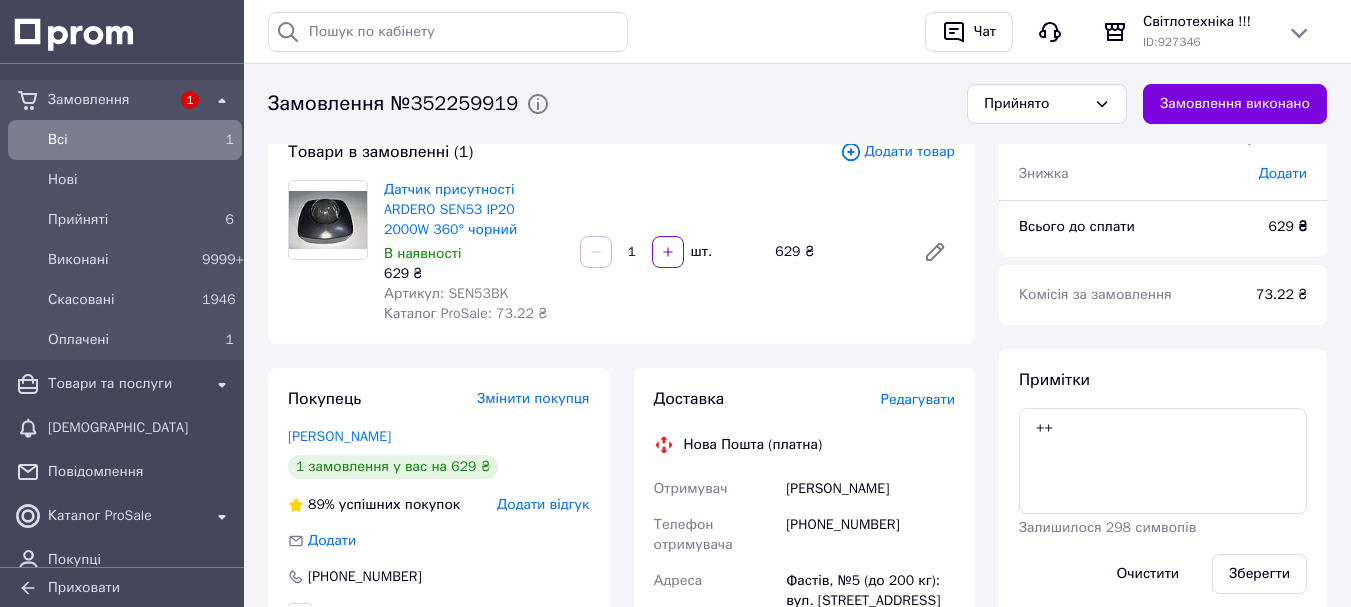 scroll, scrollTop: 100, scrollLeft: 0, axis: vertical 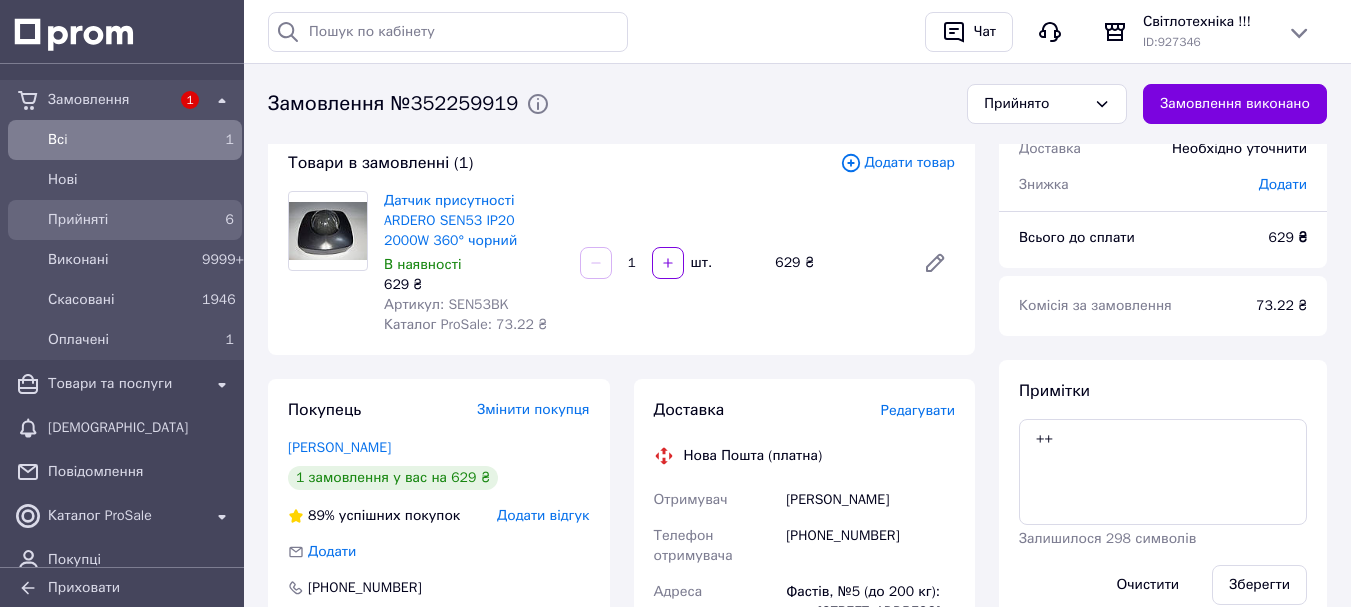 click on "Прийняті" at bounding box center [121, 220] 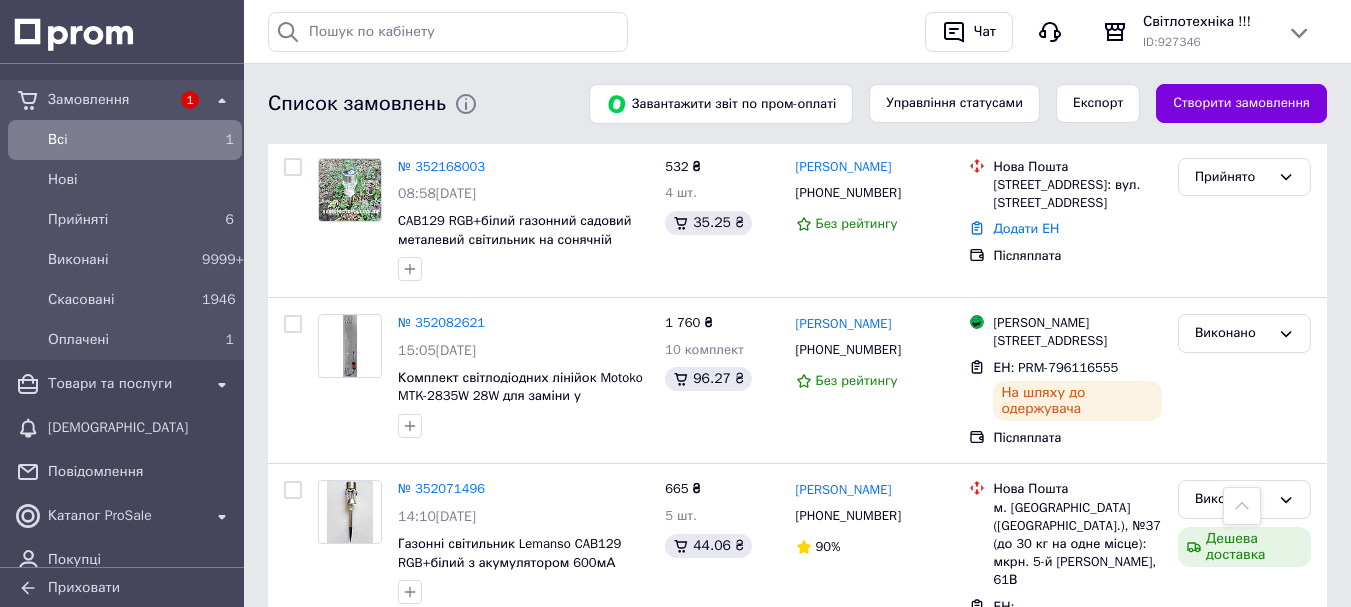 scroll, scrollTop: 900, scrollLeft: 0, axis: vertical 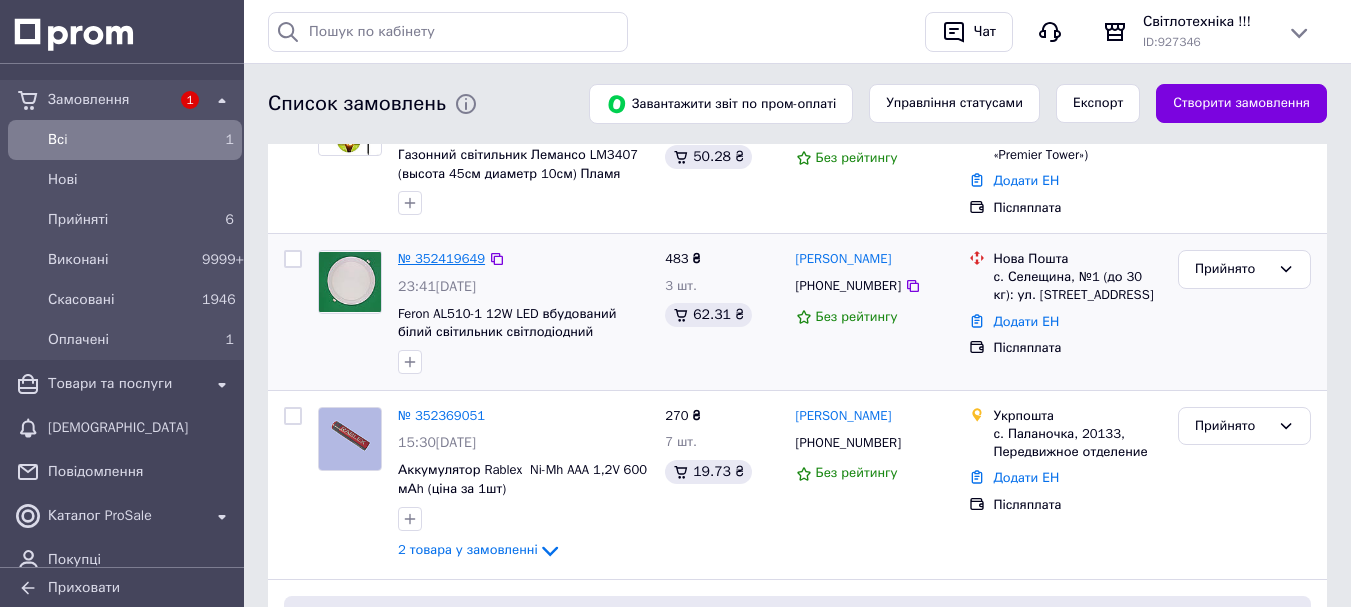 click on "№ 352419649" at bounding box center [441, 258] 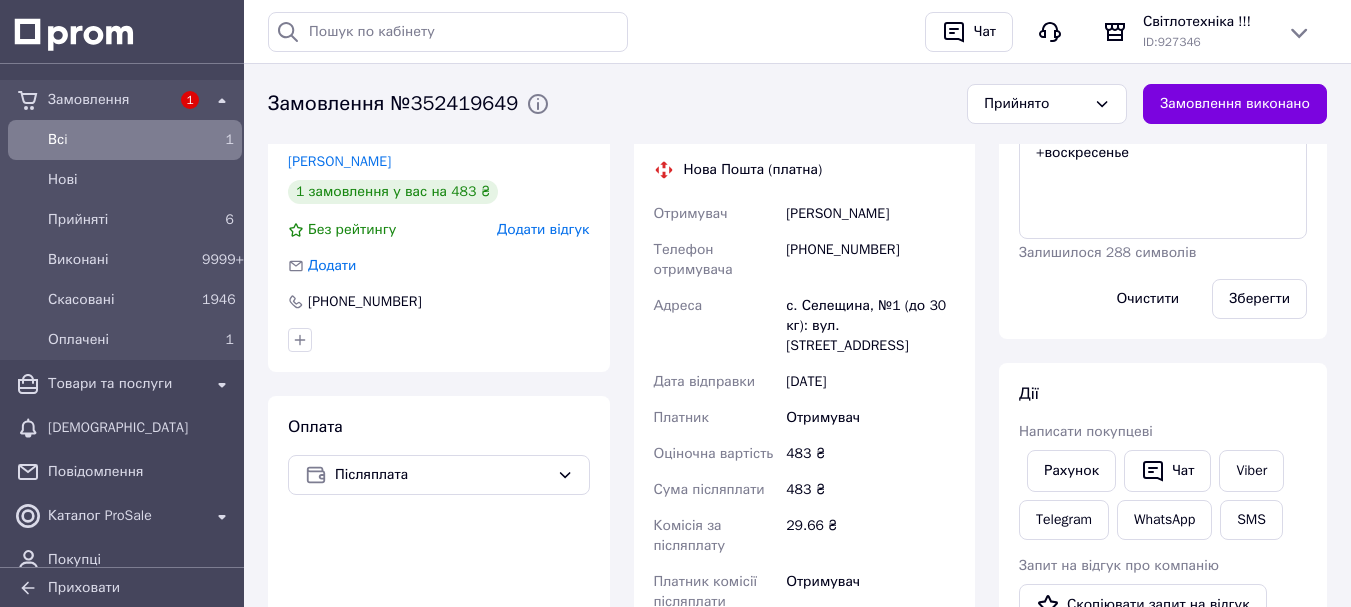 scroll, scrollTop: 400, scrollLeft: 0, axis: vertical 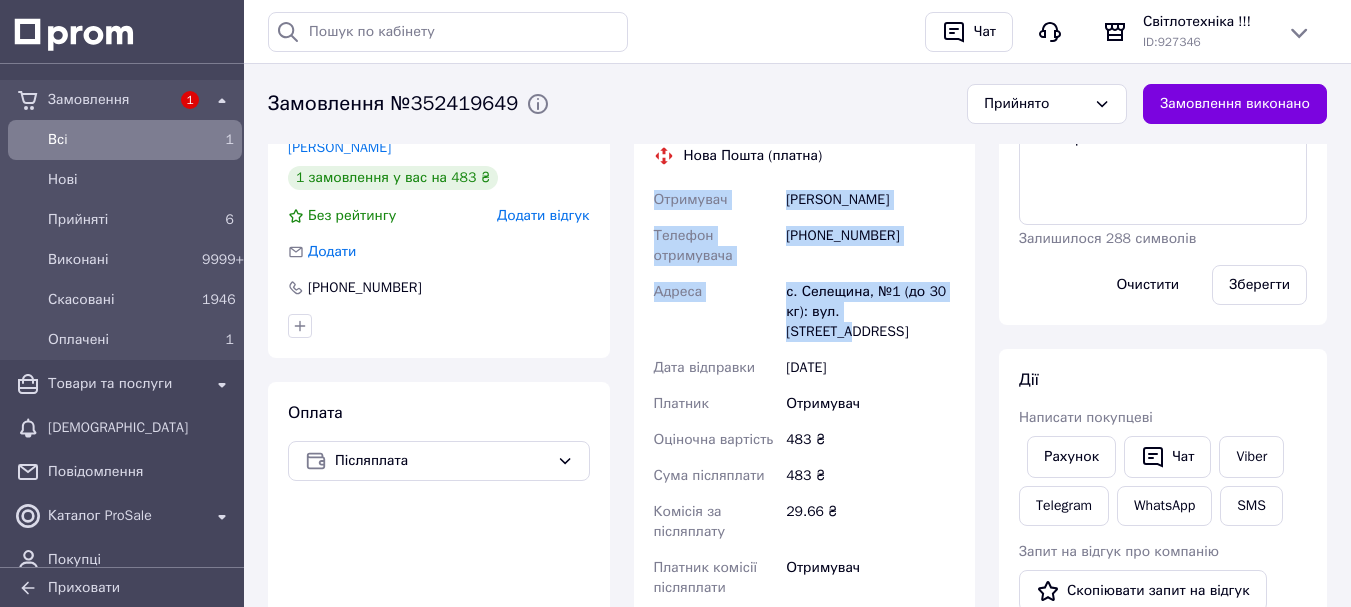 drag, startPoint x: 927, startPoint y: 319, endPoint x: 658, endPoint y: 193, distance: 297.04712 